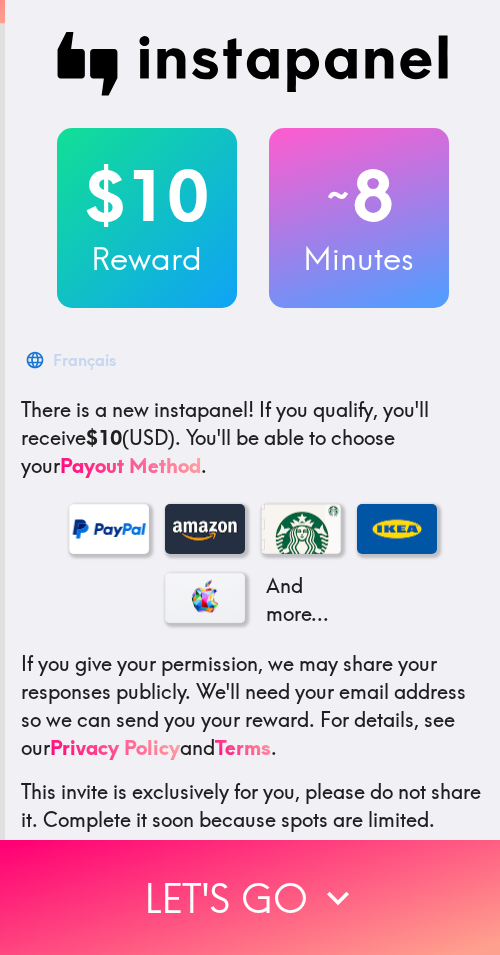 scroll, scrollTop: 0, scrollLeft: 0, axis: both 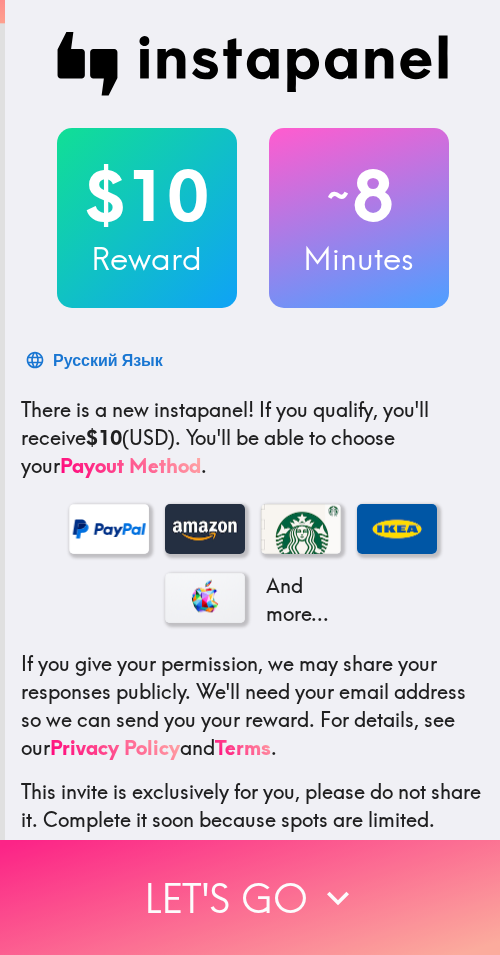 drag, startPoint x: 309, startPoint y: 904, endPoint x: 429, endPoint y: 906, distance: 120.01666 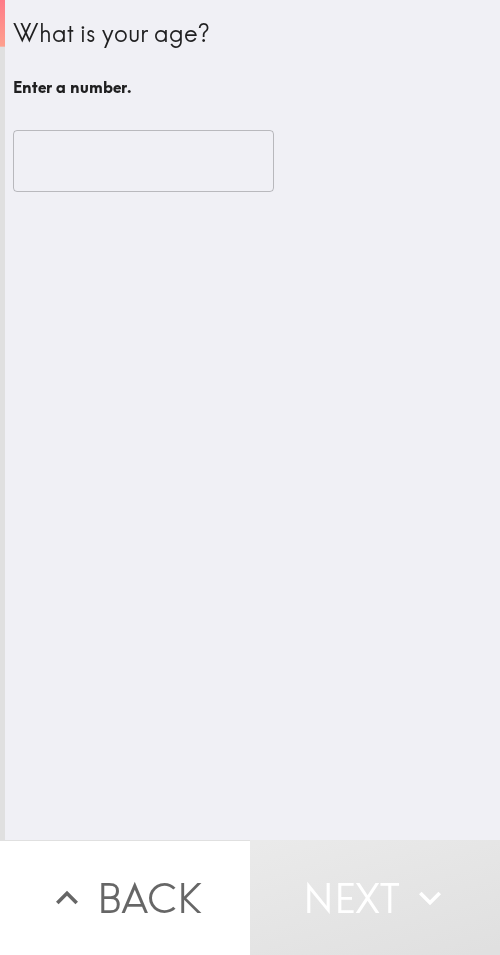click at bounding box center [143, 161] 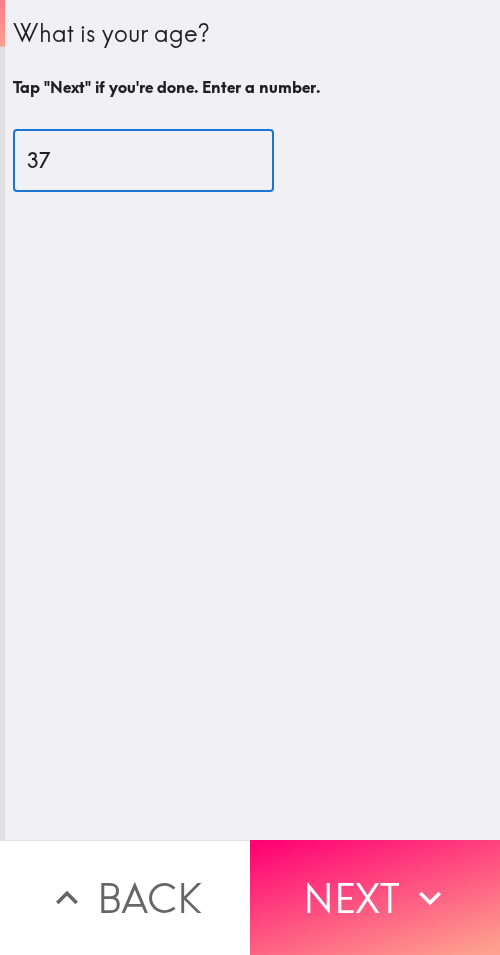 type on "37" 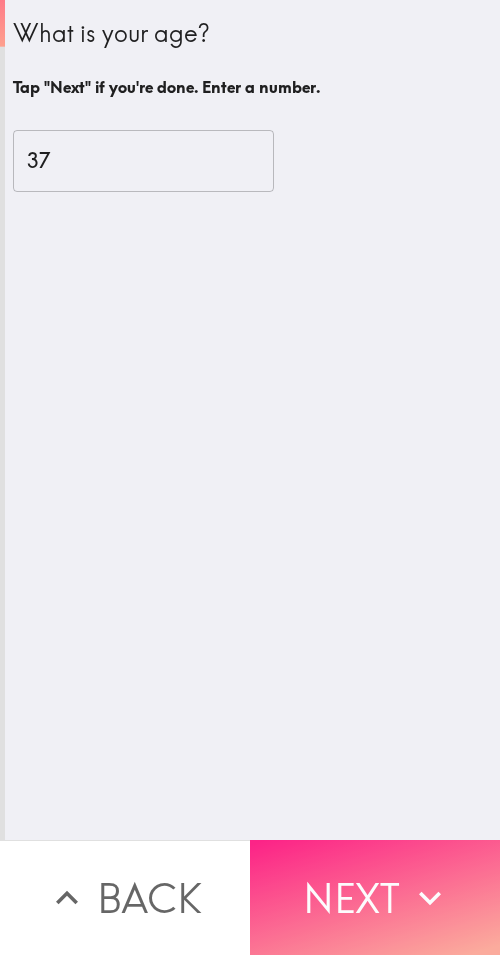click on "Next" at bounding box center (375, 897) 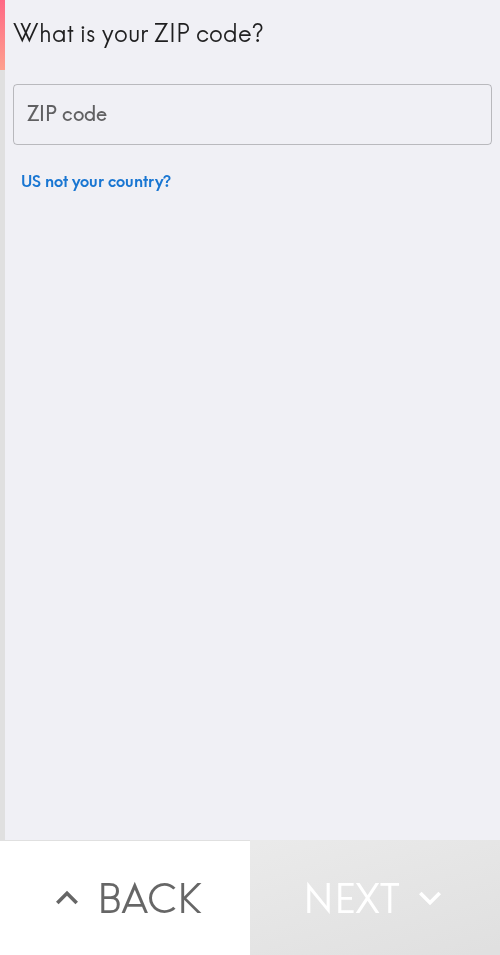 drag, startPoint x: 280, startPoint y: 139, endPoint x: 266, endPoint y: 140, distance: 14.035668 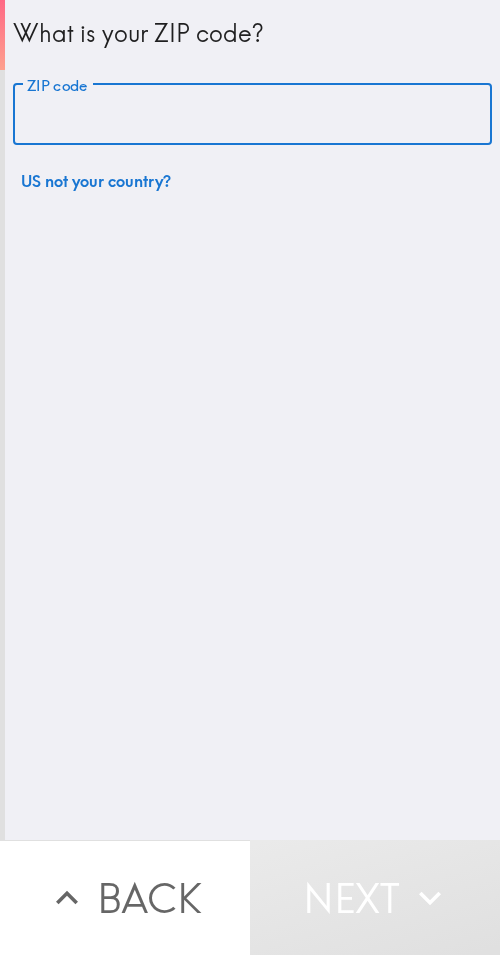 paste on "33602" 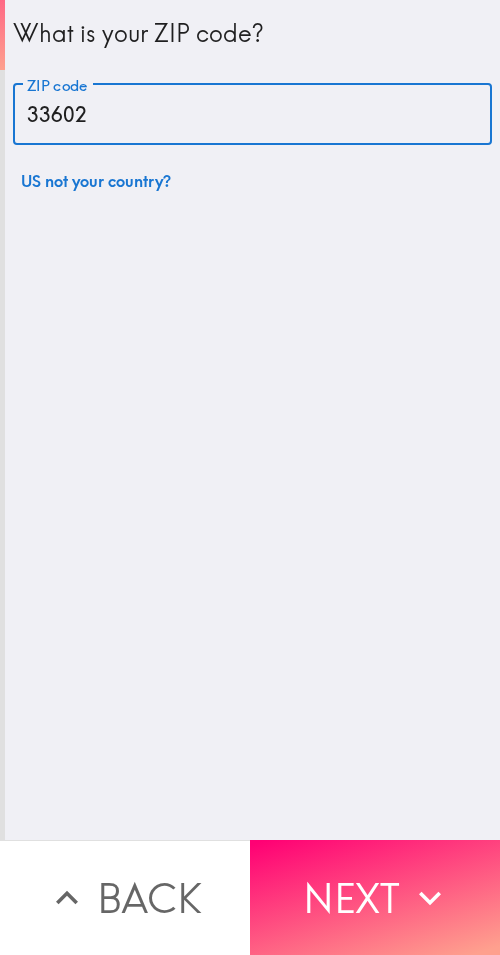 type on "33602" 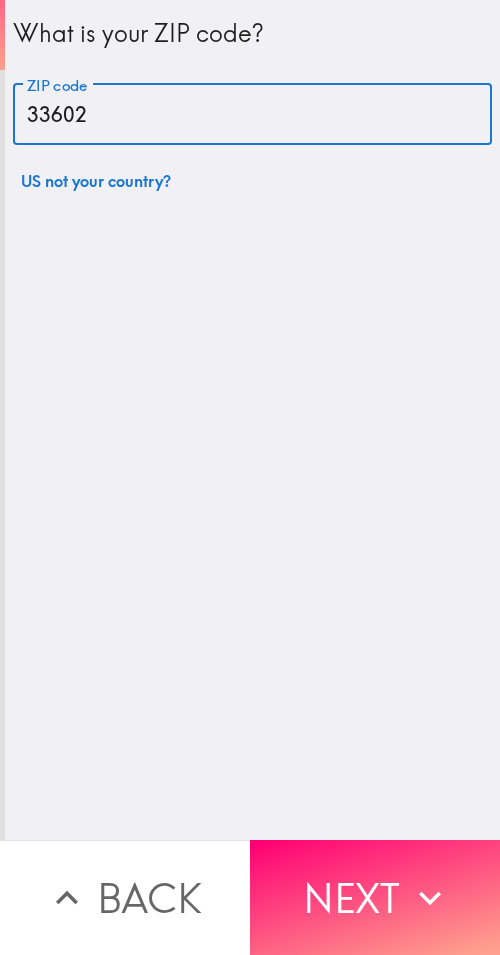 drag, startPoint x: 359, startPoint y: 895, endPoint x: 498, endPoint y: 905, distance: 139.35925 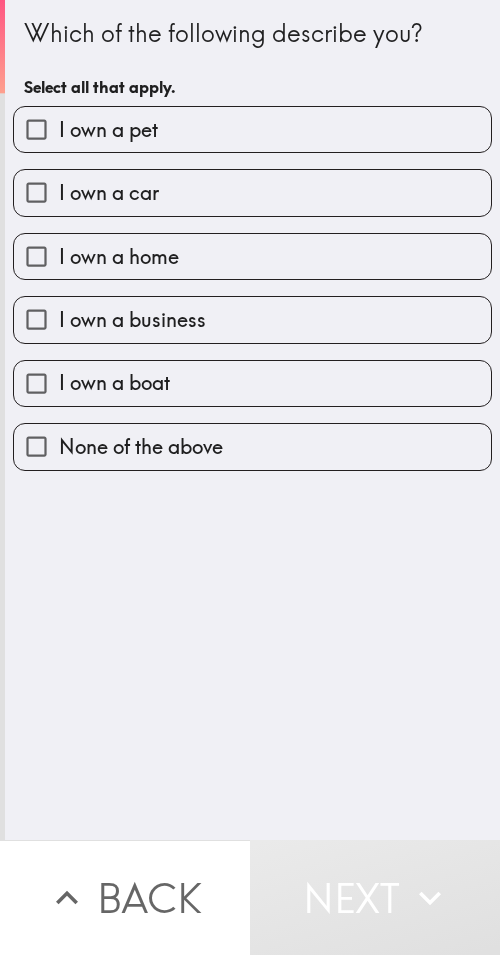 drag, startPoint x: 180, startPoint y: 634, endPoint x: 193, endPoint y: 627, distance: 14.764823 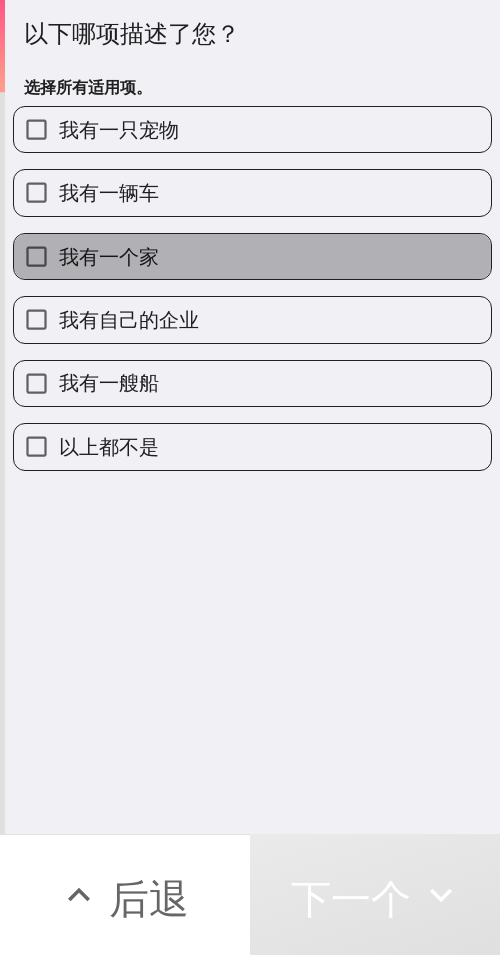 click on "我有一个家" at bounding box center (252, 256) 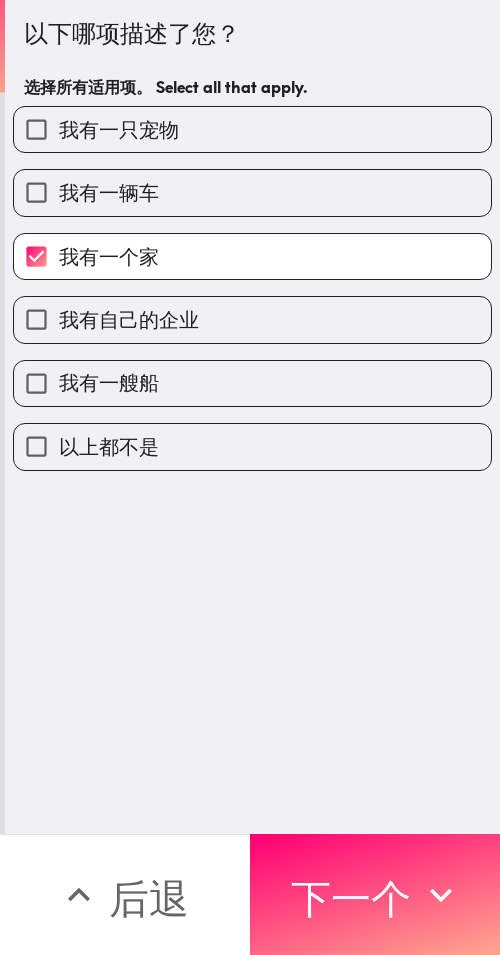 click on "我有自己的企业" at bounding box center (252, 319) 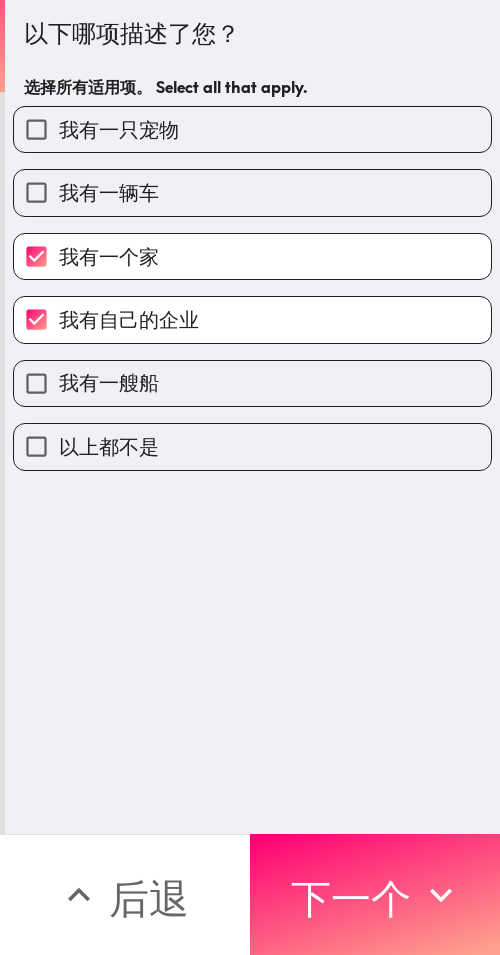 click on "我有一只宠物" at bounding box center (252, 129) 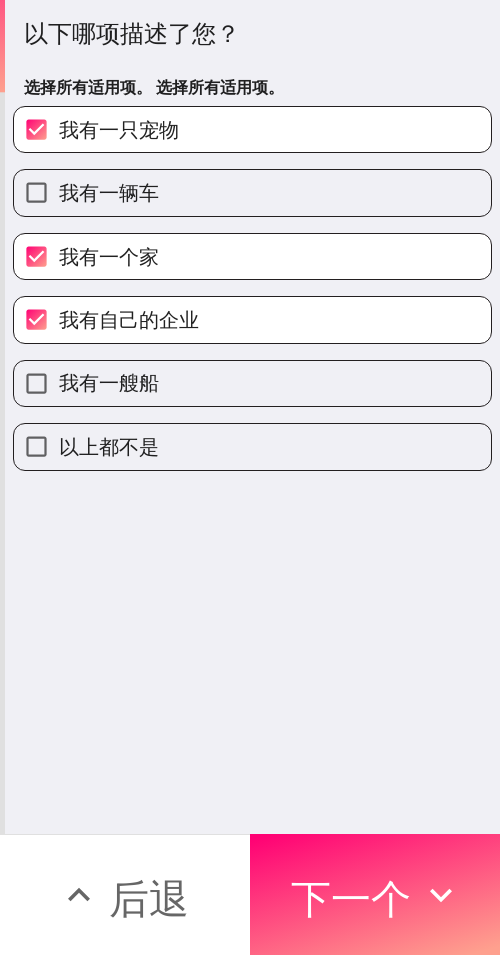 drag, startPoint x: 222, startPoint y: 185, endPoint x: 470, endPoint y: 201, distance: 248.5156 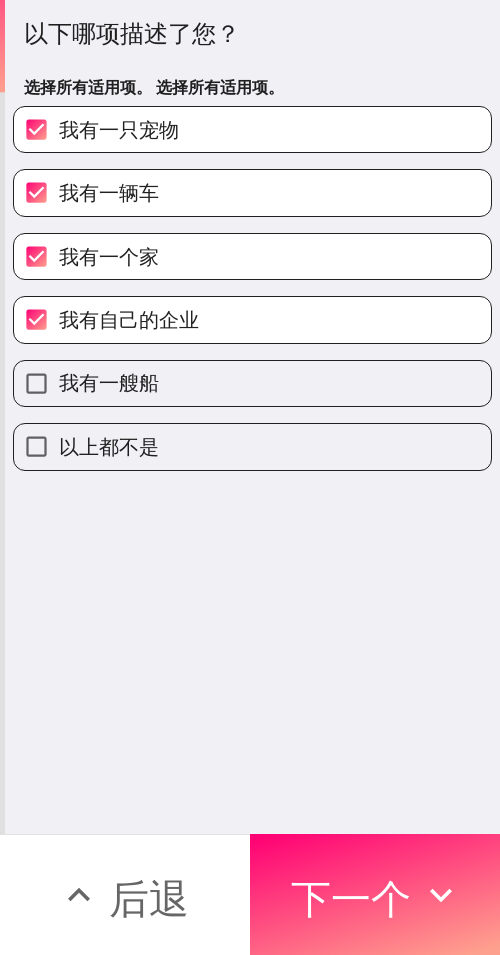 click on "下一个" at bounding box center (375, 894) 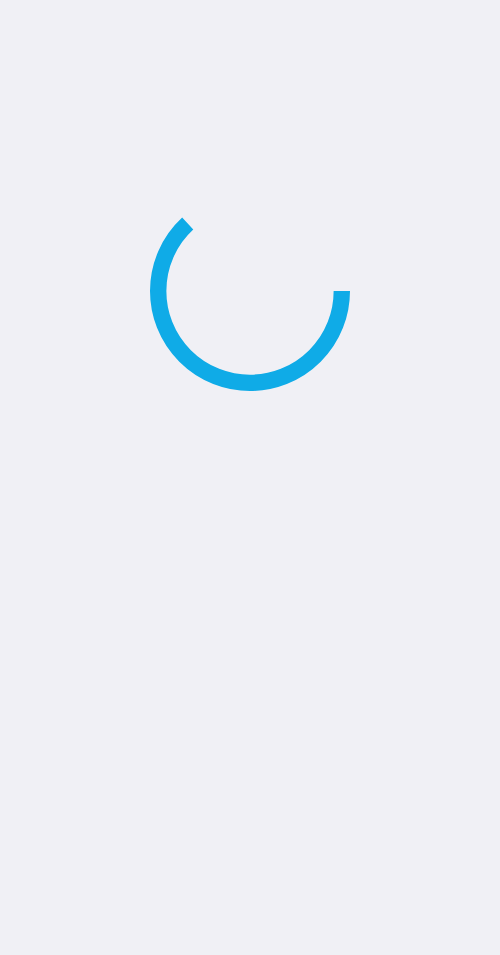 scroll, scrollTop: 0, scrollLeft: 0, axis: both 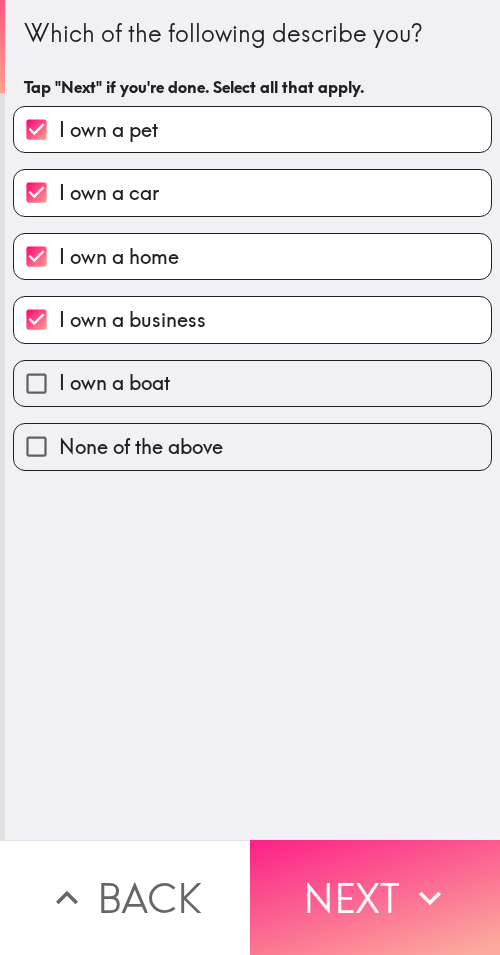 click on "Next" at bounding box center (375, 897) 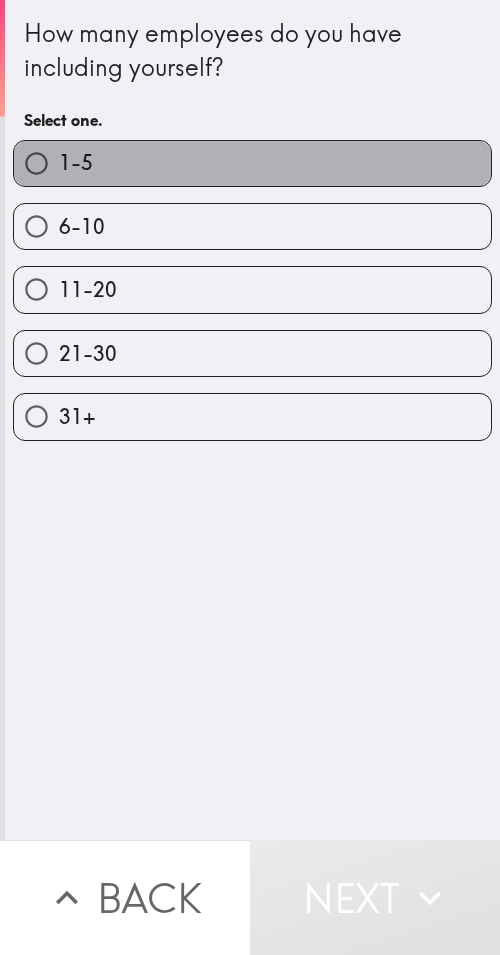 drag, startPoint x: 318, startPoint y: 182, endPoint x: 497, endPoint y: 187, distance: 179.06982 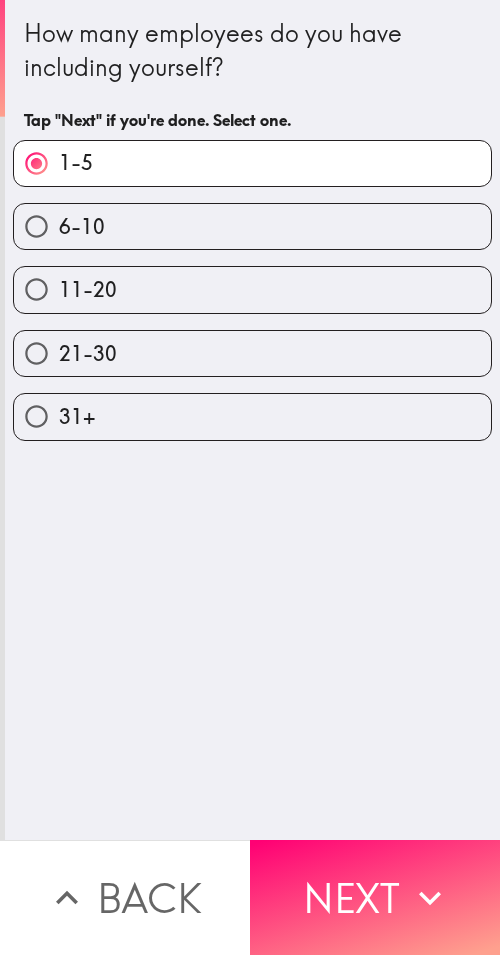 click on "Next" at bounding box center [375, 897] 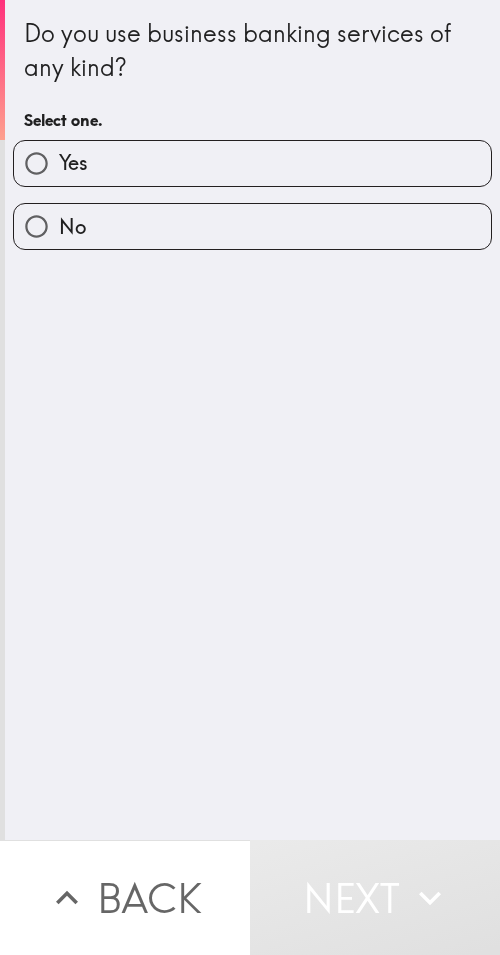 drag, startPoint x: 193, startPoint y: 191, endPoint x: 243, endPoint y: 193, distance: 50.039986 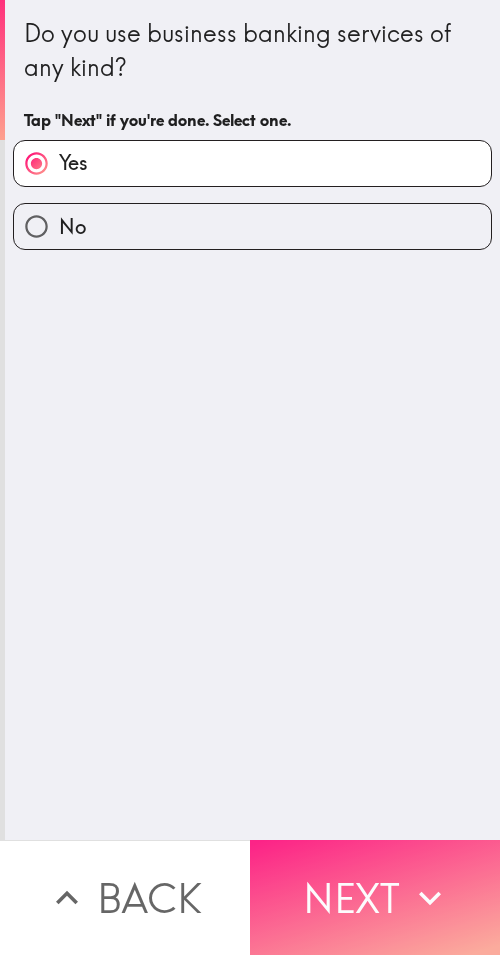 click 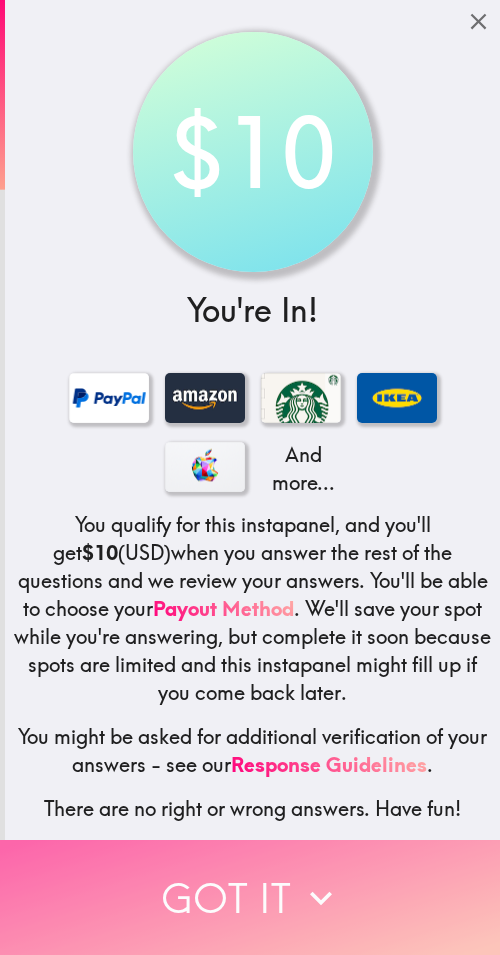 drag, startPoint x: 311, startPoint y: 895, endPoint x: 495, endPoint y: 899, distance: 184.04347 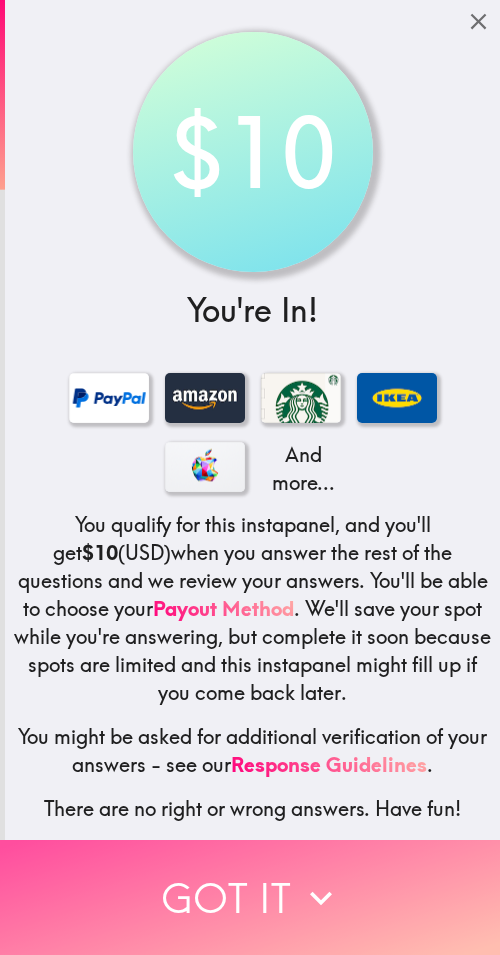 click 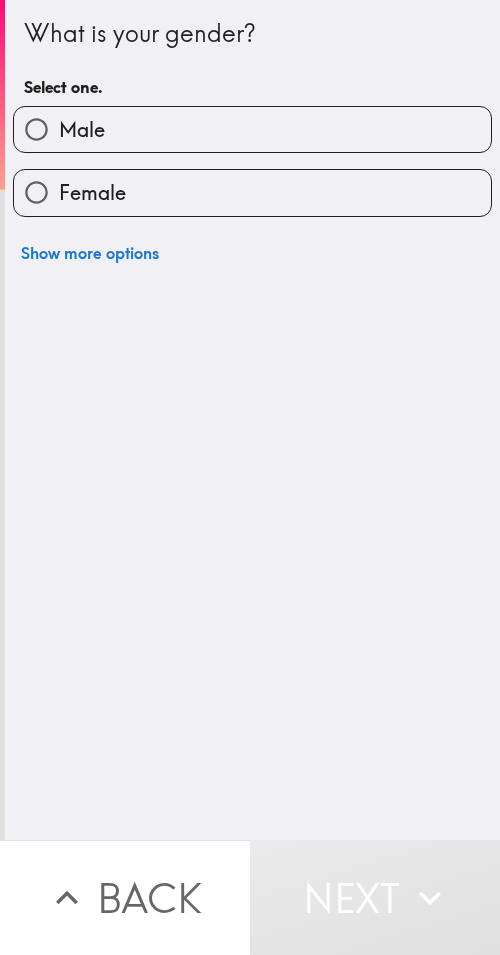 click on "Female" at bounding box center (252, 192) 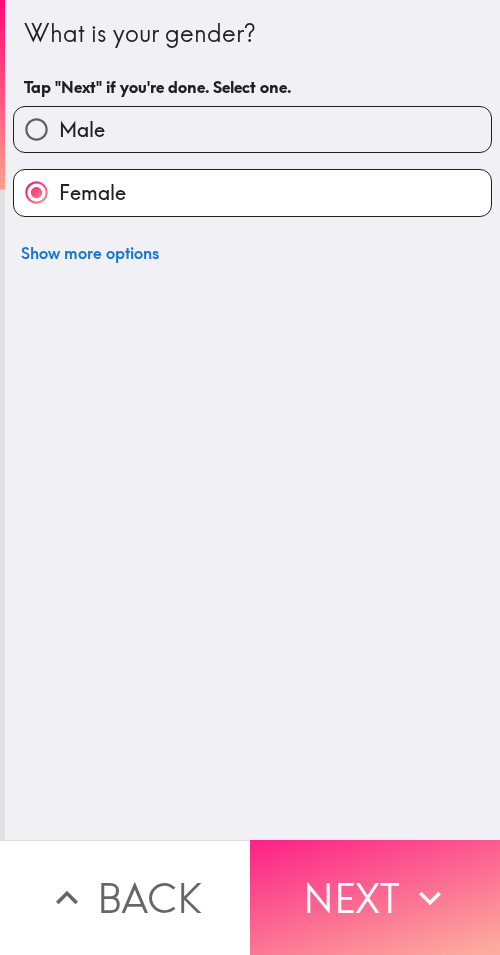 click on "Next" at bounding box center [375, 897] 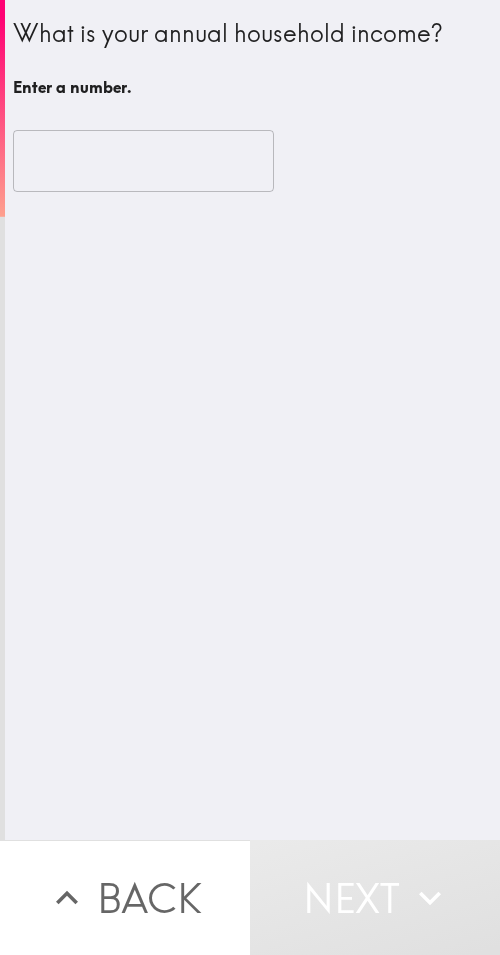 drag, startPoint x: 52, startPoint y: 152, endPoint x: 66, endPoint y: 156, distance: 14.56022 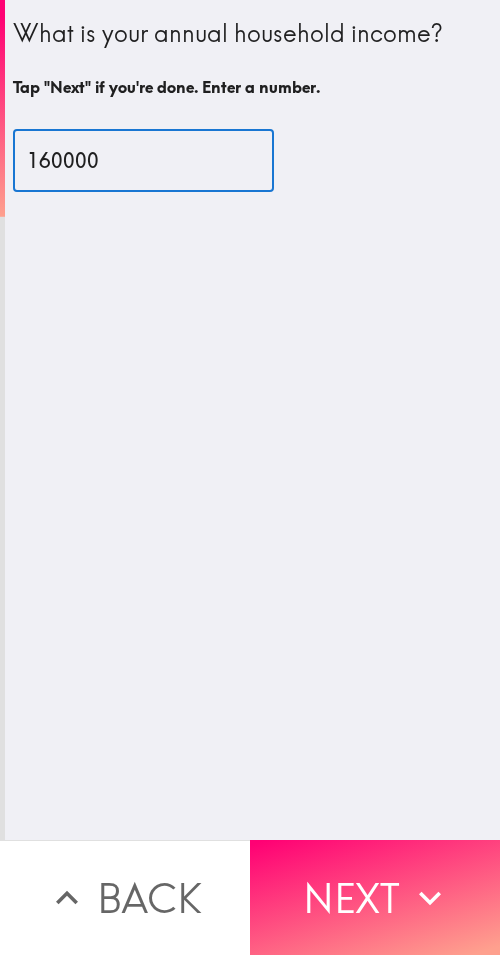type on "160000" 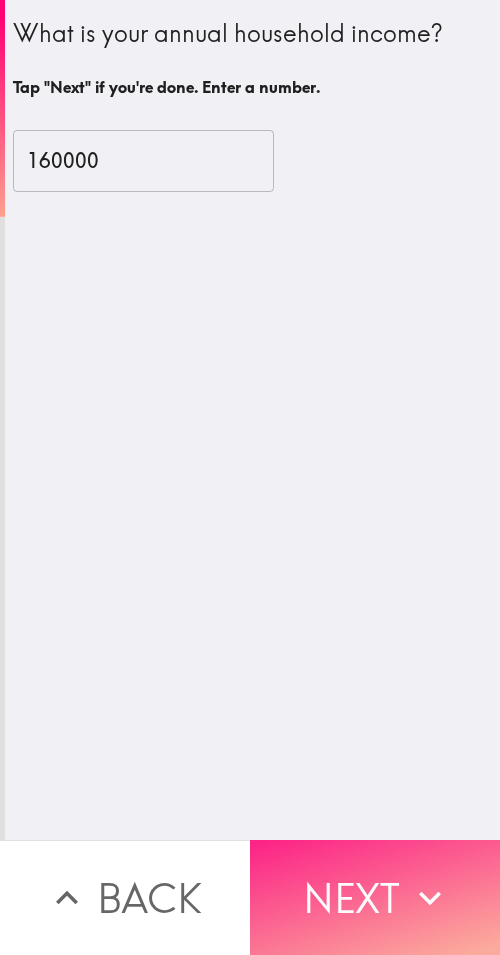 drag, startPoint x: 399, startPoint y: 895, endPoint x: 459, endPoint y: 895, distance: 60 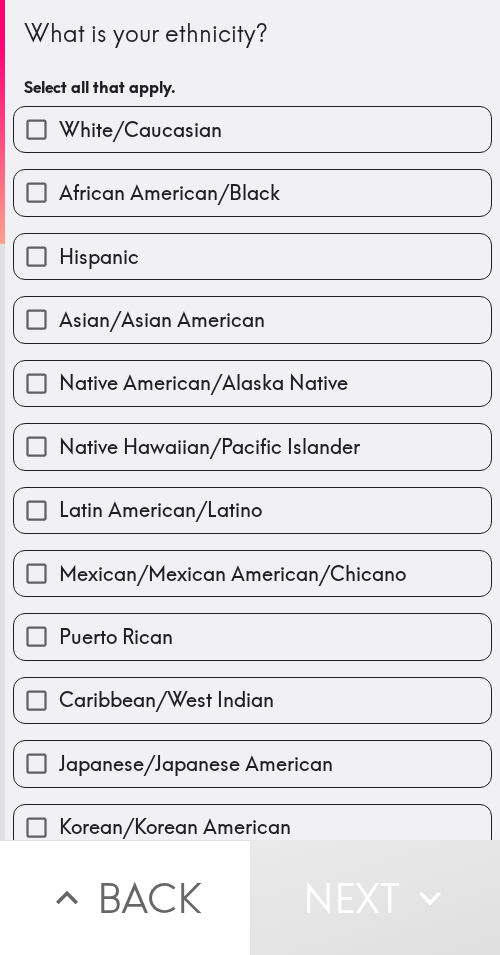 drag, startPoint x: 367, startPoint y: 123, endPoint x: 330, endPoint y: 76, distance: 59.816387 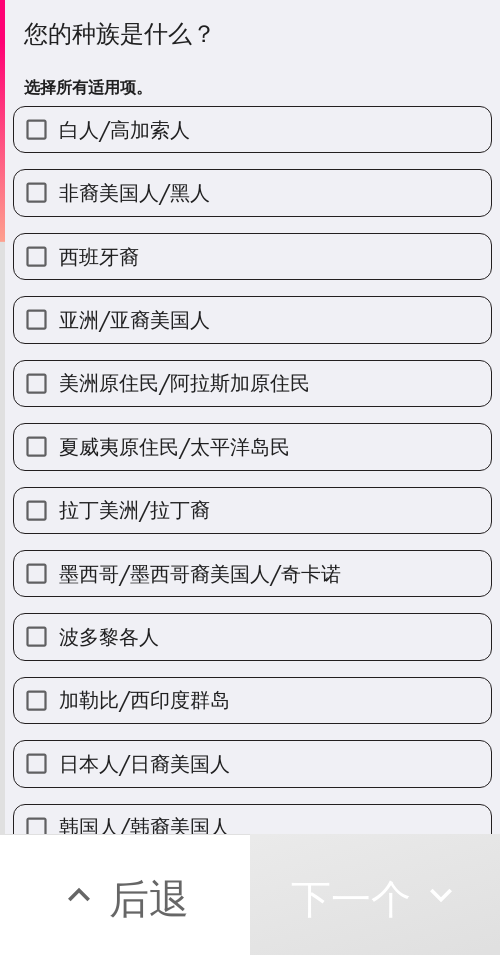 drag, startPoint x: 402, startPoint y: 43, endPoint x: 444, endPoint y: 72, distance: 51.0392 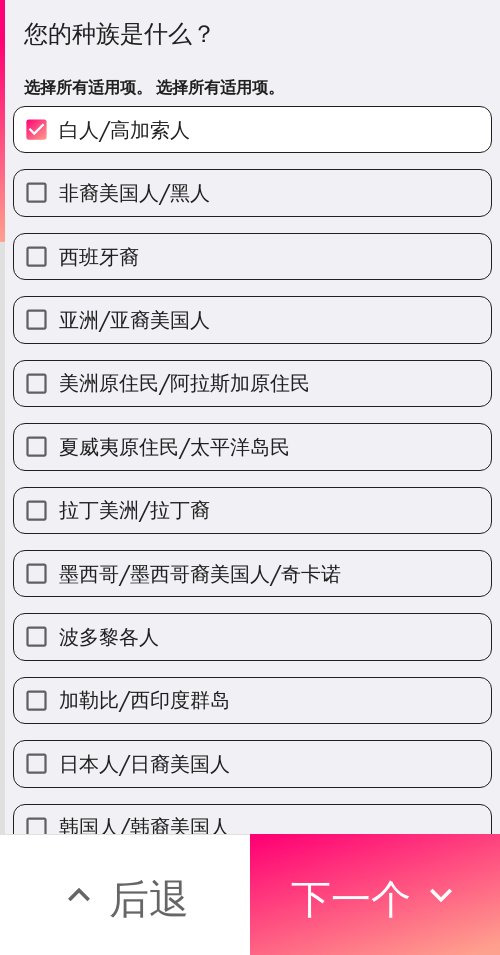 drag, startPoint x: 416, startPoint y: 894, endPoint x: 498, endPoint y: 905, distance: 82.73451 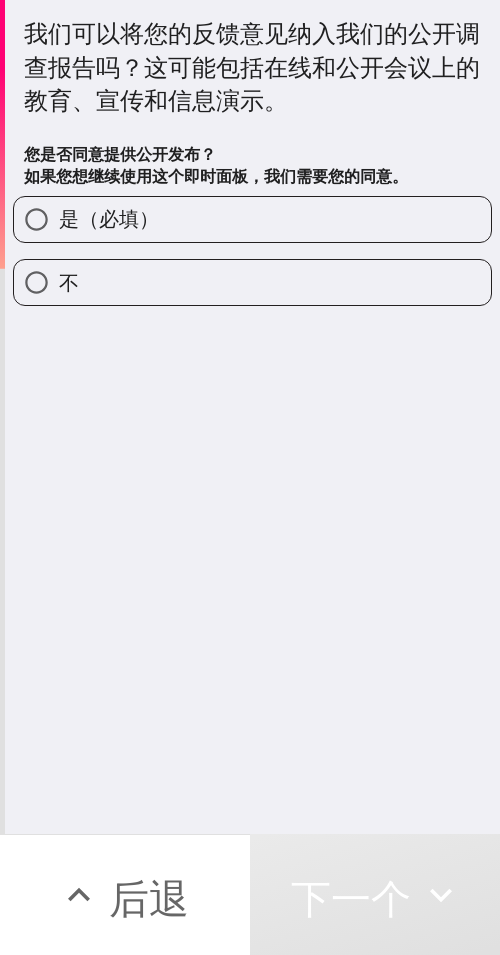 click on "是（必填）" at bounding box center [252, 219] 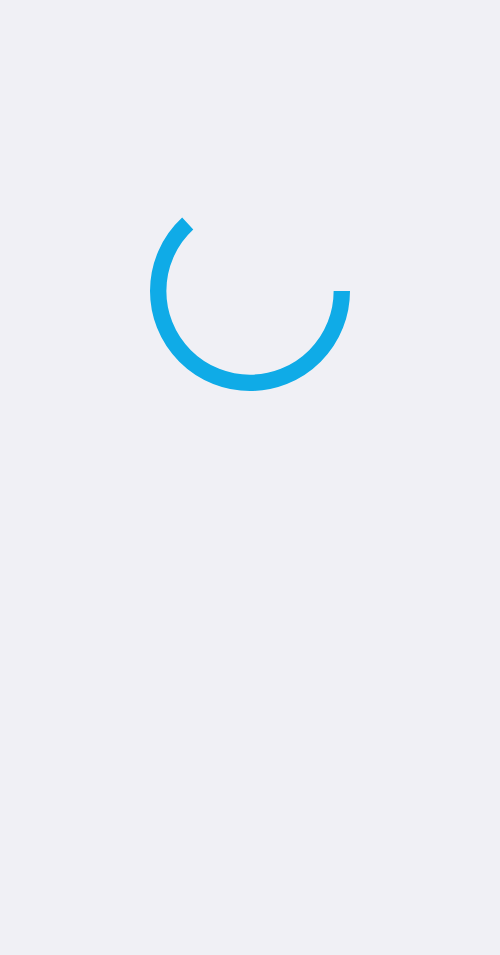 scroll, scrollTop: 0, scrollLeft: 0, axis: both 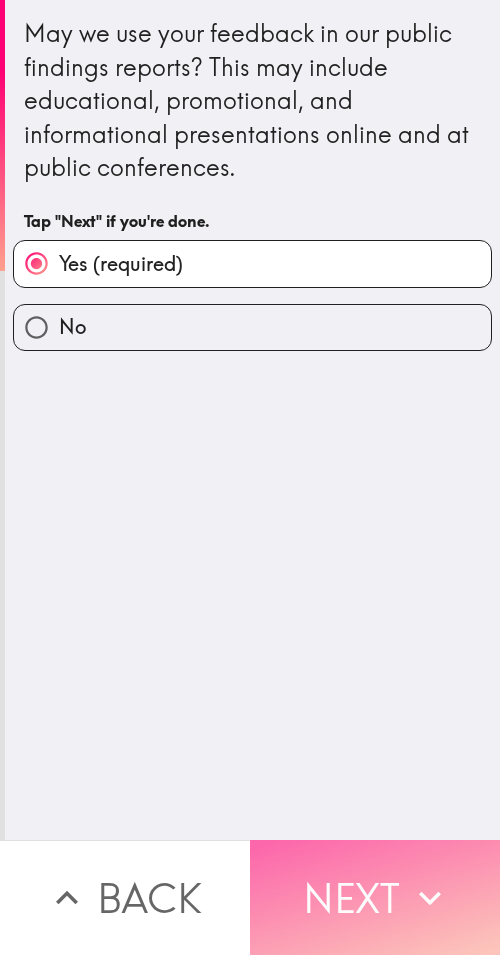 click on "Next" at bounding box center [375, 897] 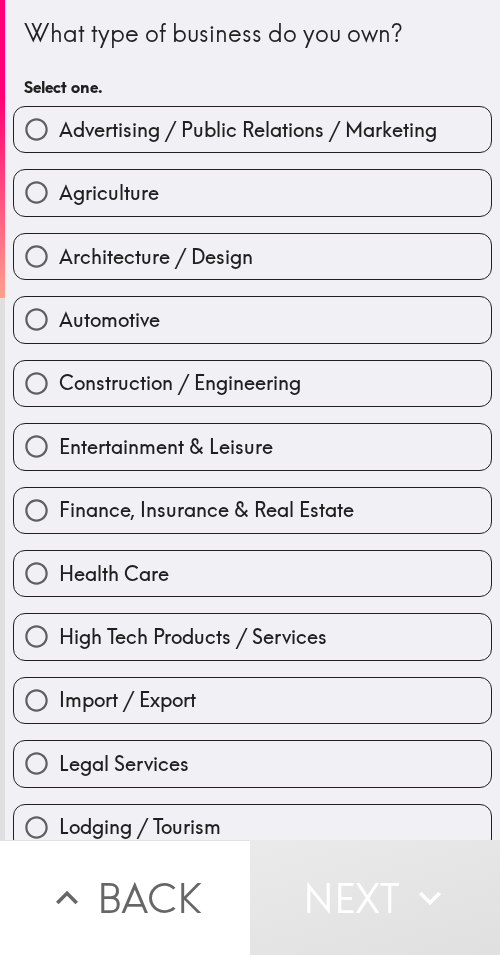 type 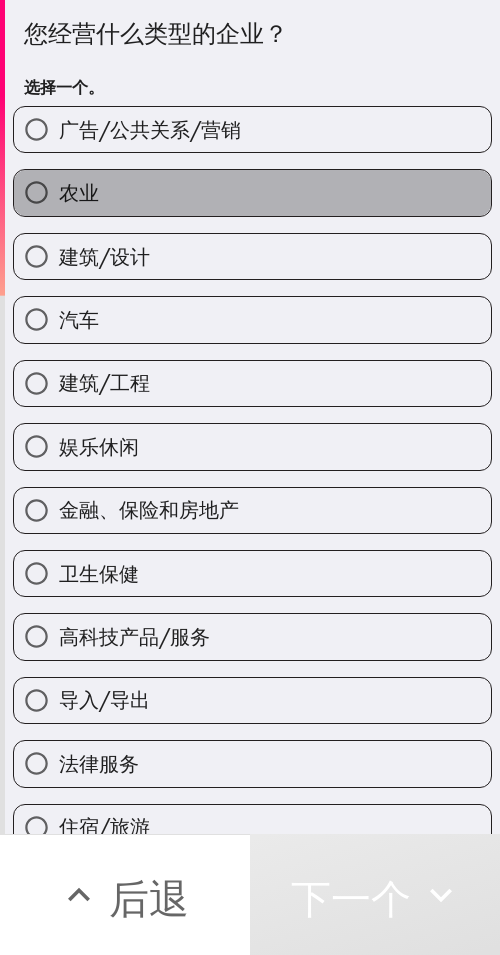 click on "农业" at bounding box center [252, 192] 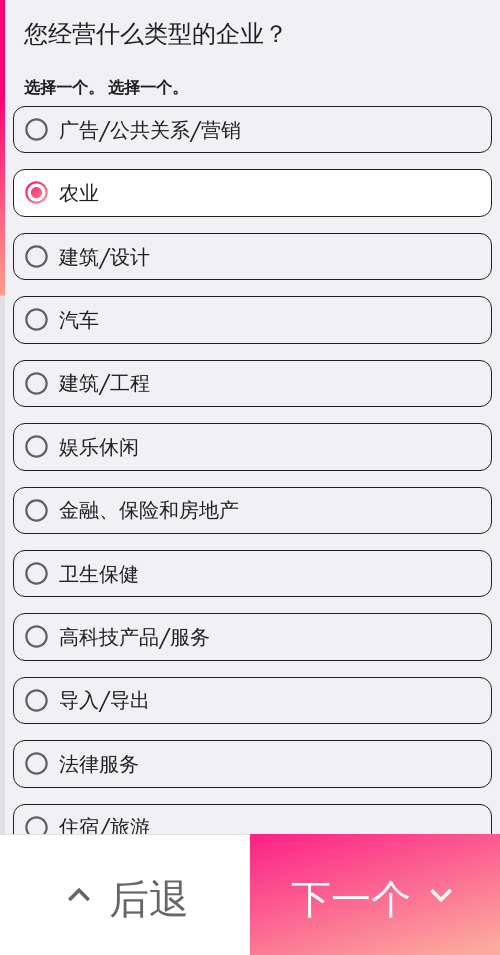 click 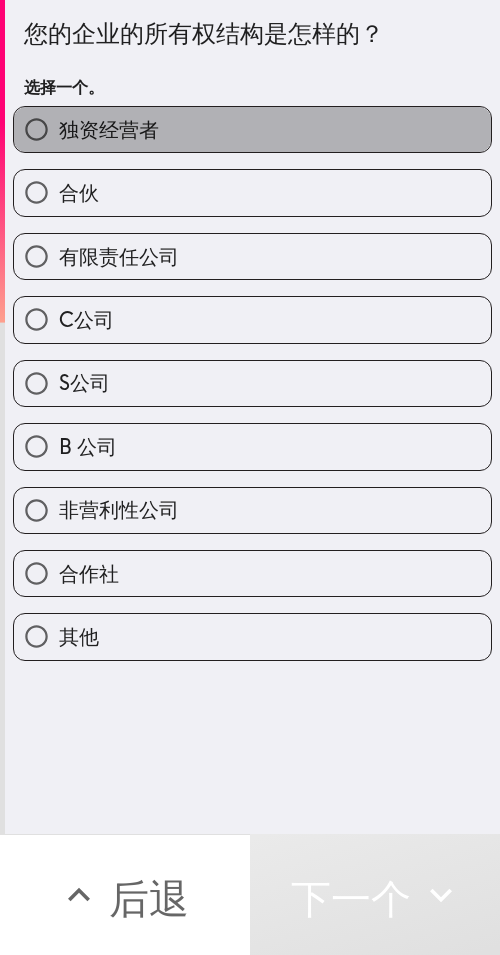 drag, startPoint x: 310, startPoint y: 142, endPoint x: 493, endPoint y: 139, distance: 183.02458 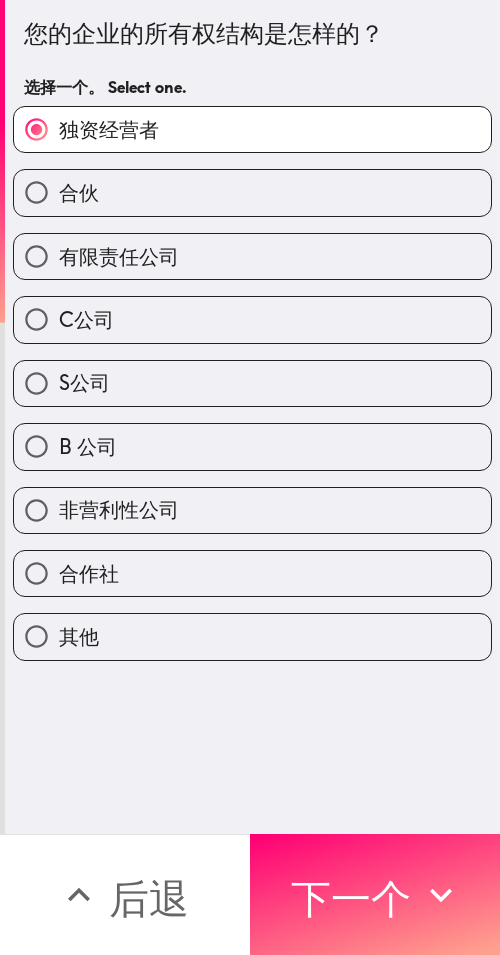 click on "后退" at bounding box center [125, 894] 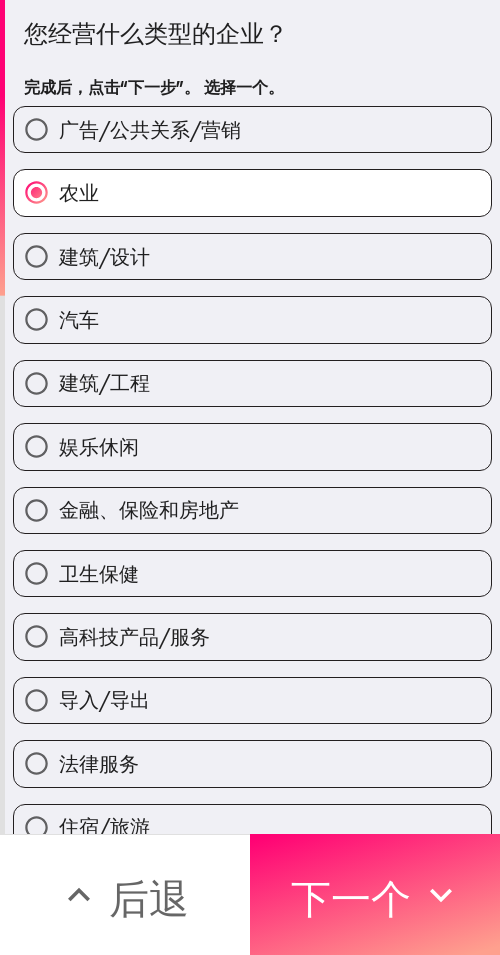 click on "住宿/旅游" at bounding box center (252, 827) 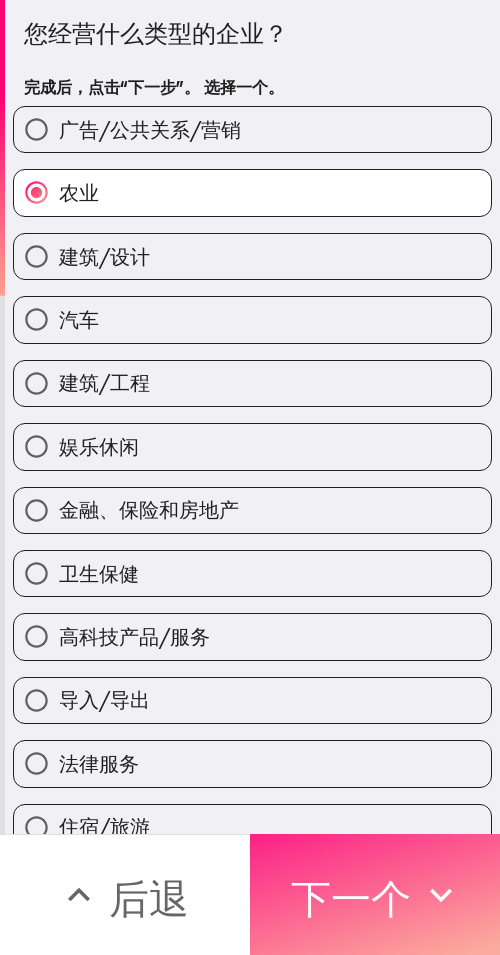 scroll, scrollTop: 31, scrollLeft: 0, axis: vertical 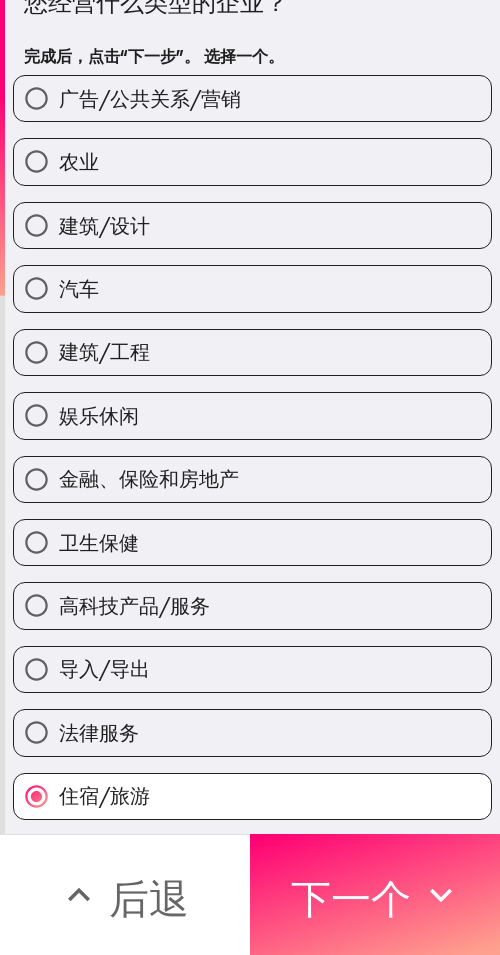 click on "农业" at bounding box center [252, 161] 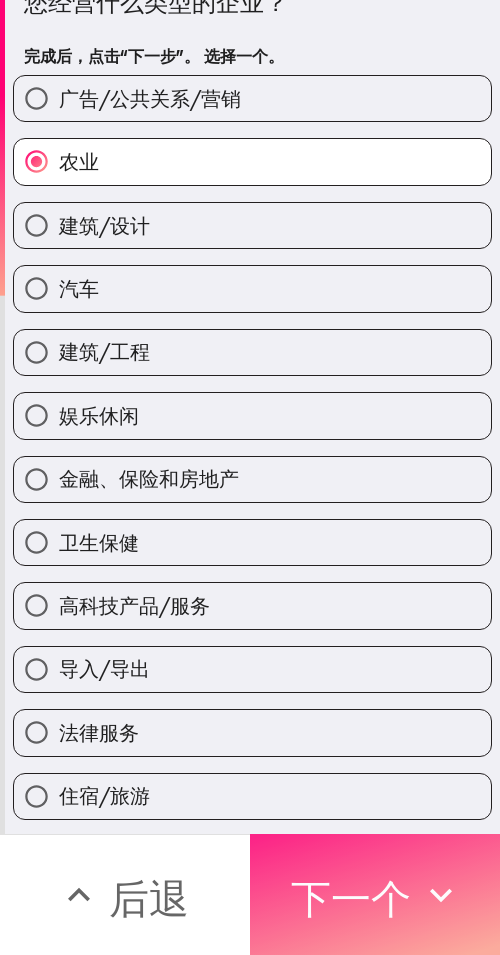 drag, startPoint x: 374, startPoint y: 883, endPoint x: 414, endPoint y: 885, distance: 40.04997 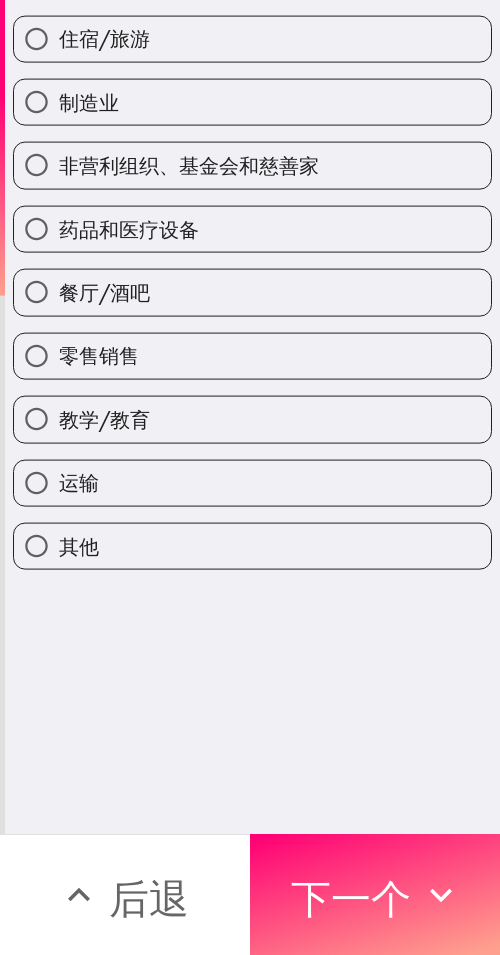 scroll, scrollTop: 0, scrollLeft: 0, axis: both 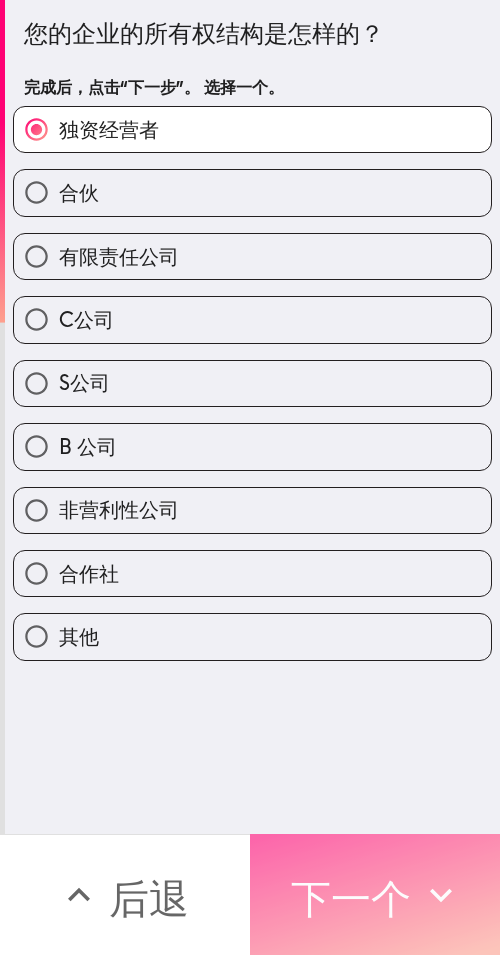 click on "下一个" at bounding box center (351, 895) 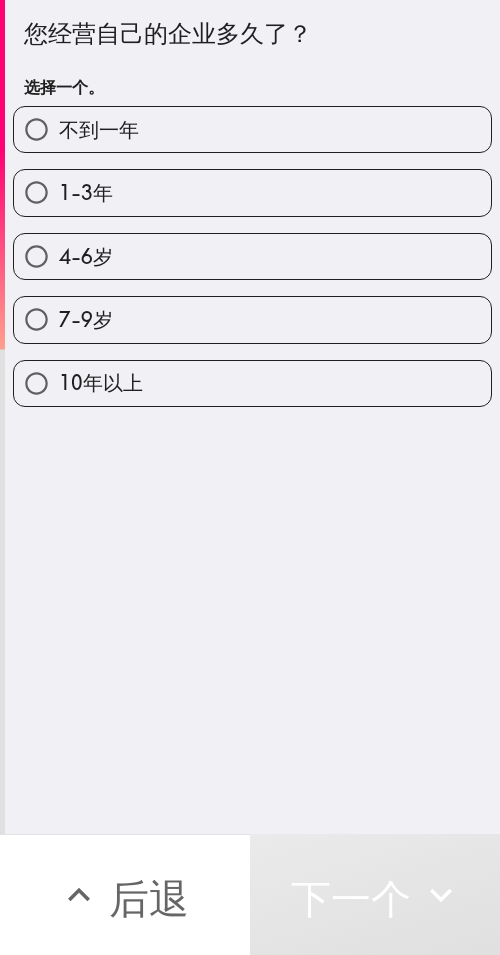click on "1-3年" at bounding box center (252, 192) 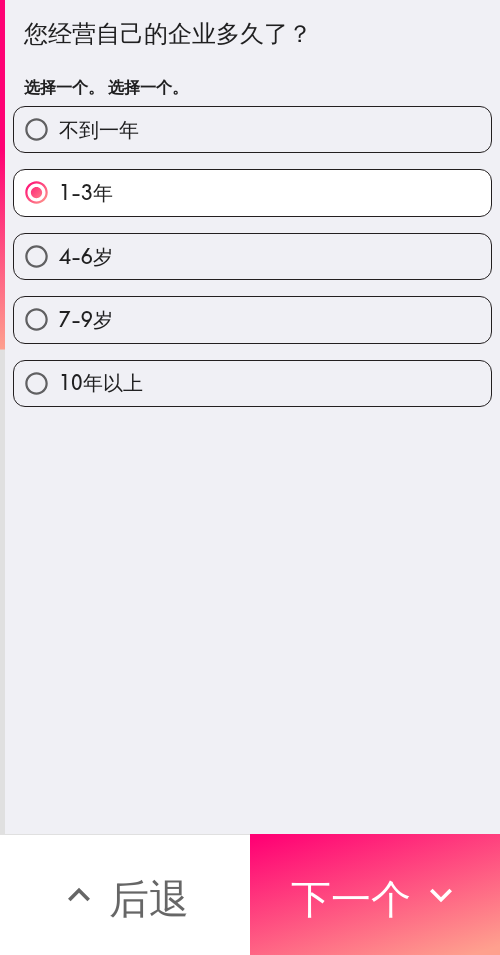 drag, startPoint x: 454, startPoint y: 871, endPoint x: 498, endPoint y: 877, distance: 44.407207 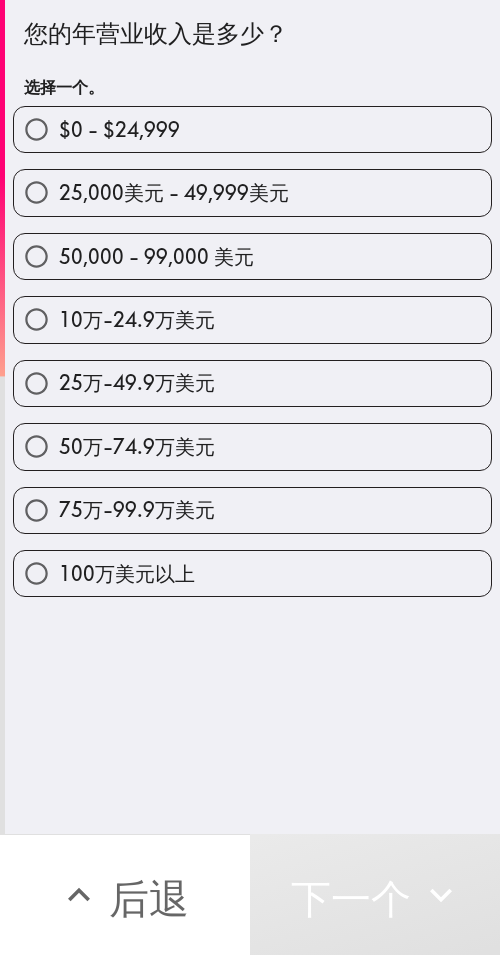 click on "10万-24.9万美元" at bounding box center (252, 319) 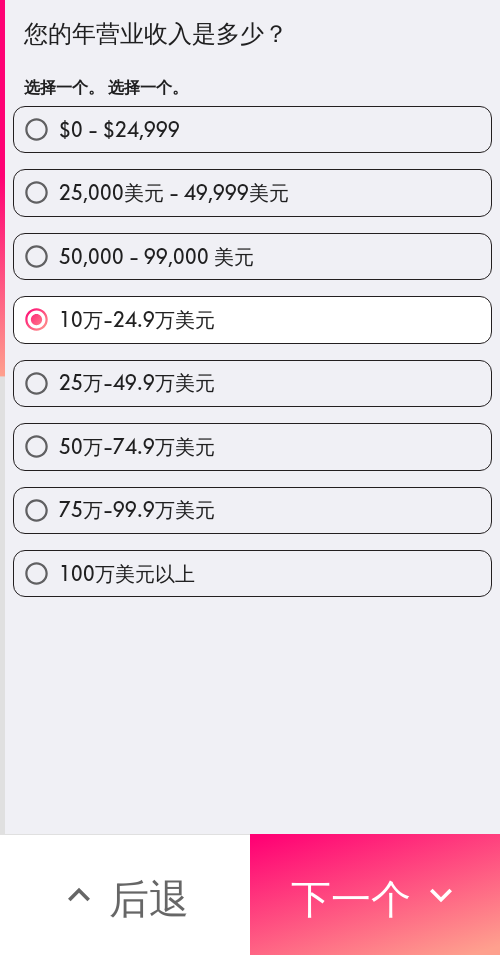 drag, startPoint x: 378, startPoint y: 880, endPoint x: 497, endPoint y: 881, distance: 119.0042 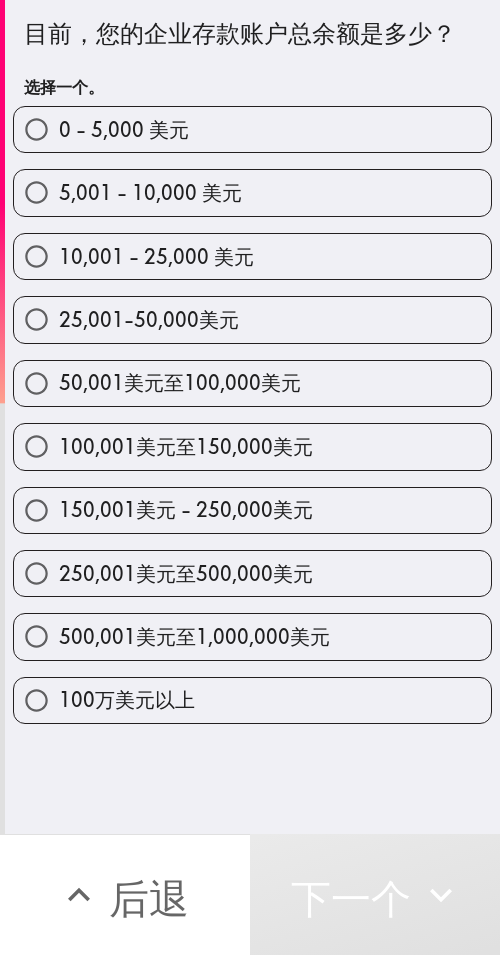drag, startPoint x: 288, startPoint y: 451, endPoint x: 499, endPoint y: 454, distance: 211.02133 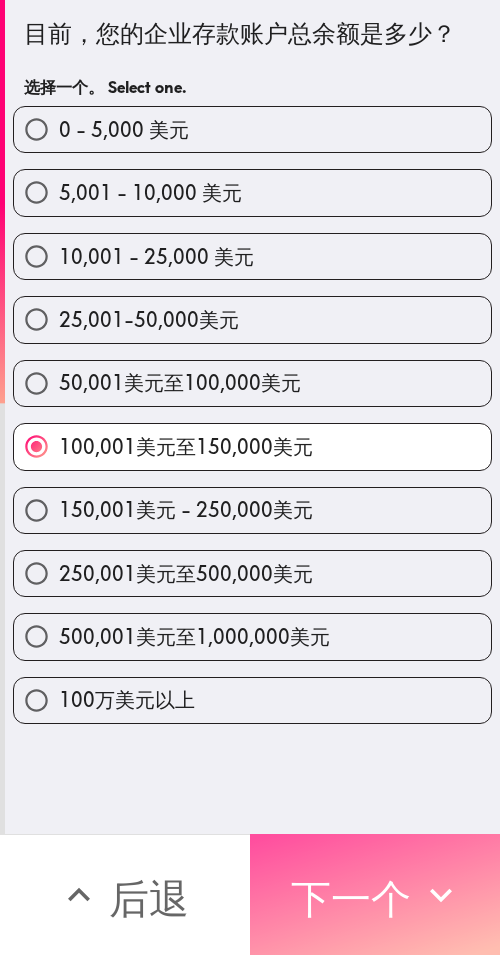 drag, startPoint x: 309, startPoint y: 870, endPoint x: 497, endPoint y: 884, distance: 188.52055 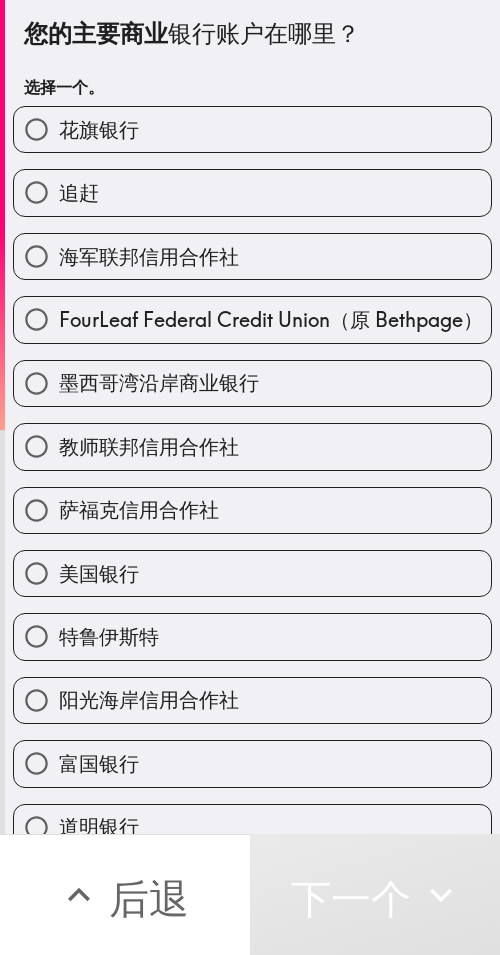 drag, startPoint x: 347, startPoint y: 531, endPoint x: 349, endPoint y: 509, distance: 22.090721 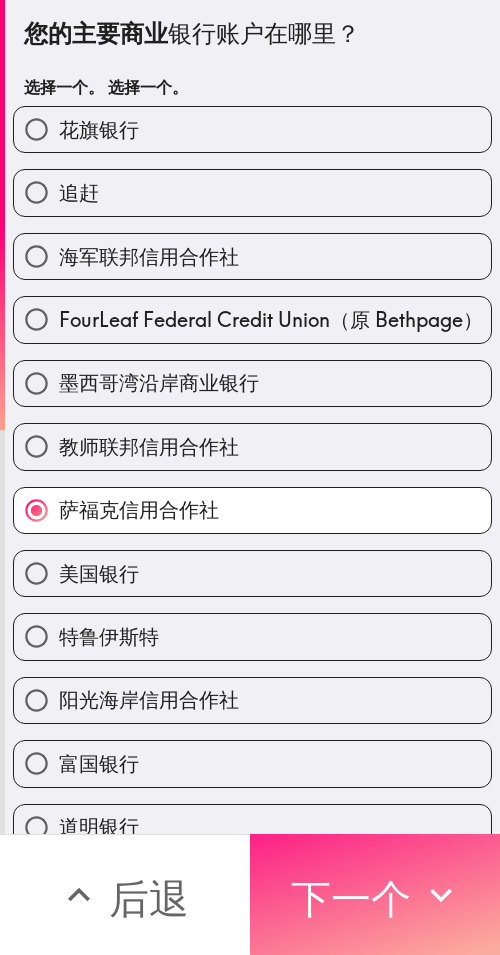 click 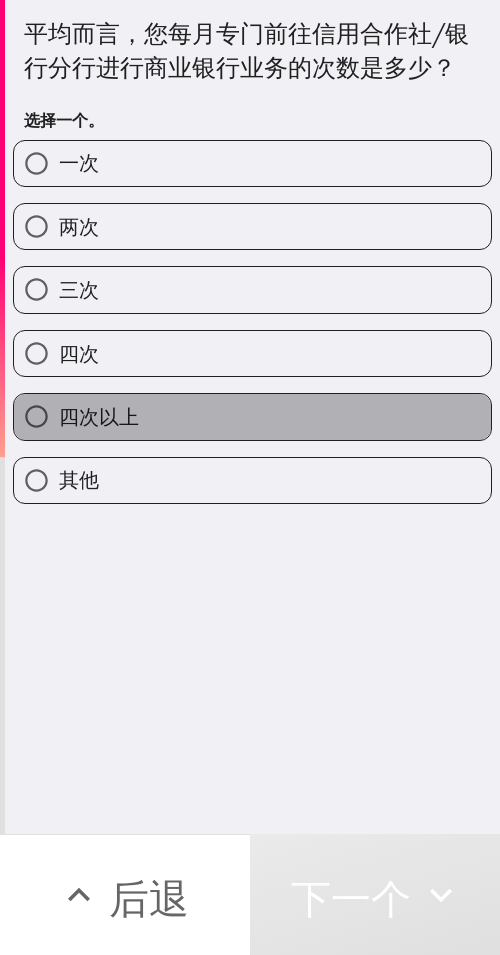 drag, startPoint x: 327, startPoint y: 462, endPoint x: 494, endPoint y: 462, distance: 167 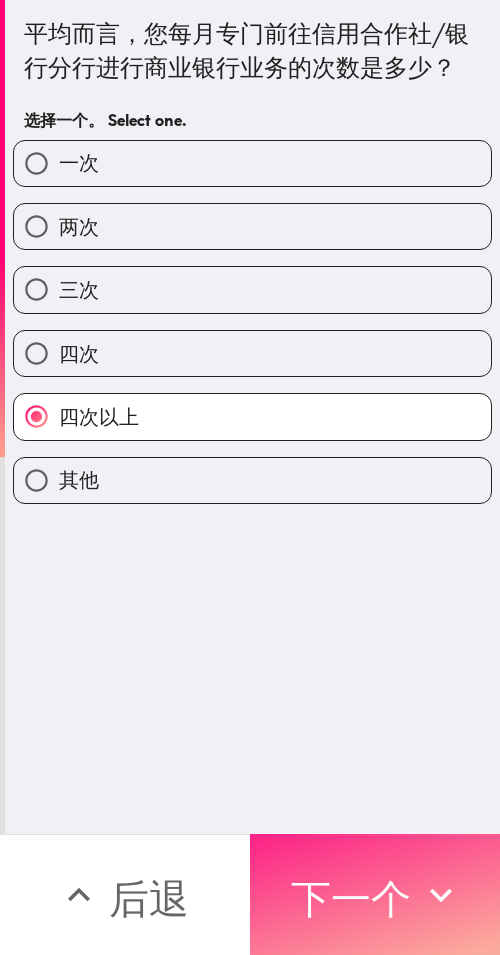 click on "下一个" at bounding box center [351, 898] 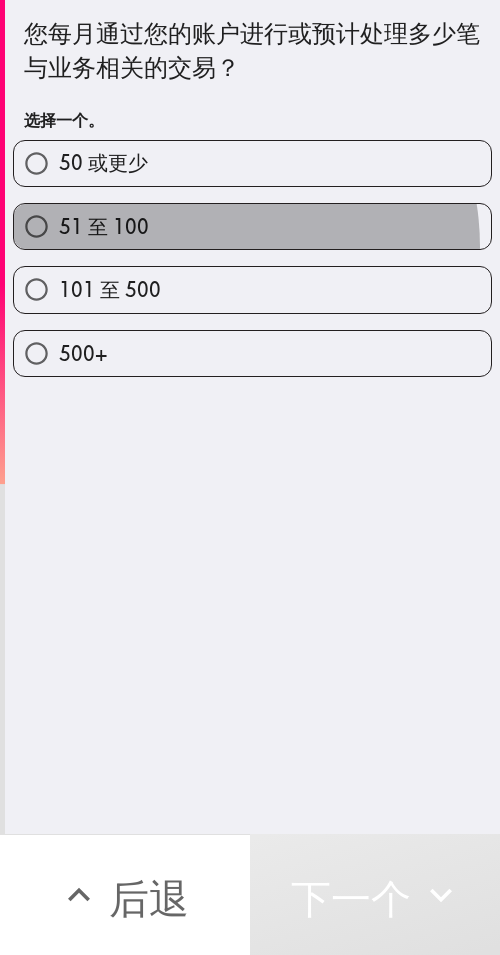 drag, startPoint x: 192, startPoint y: 247, endPoint x: 478, endPoint y: 251, distance: 286.02798 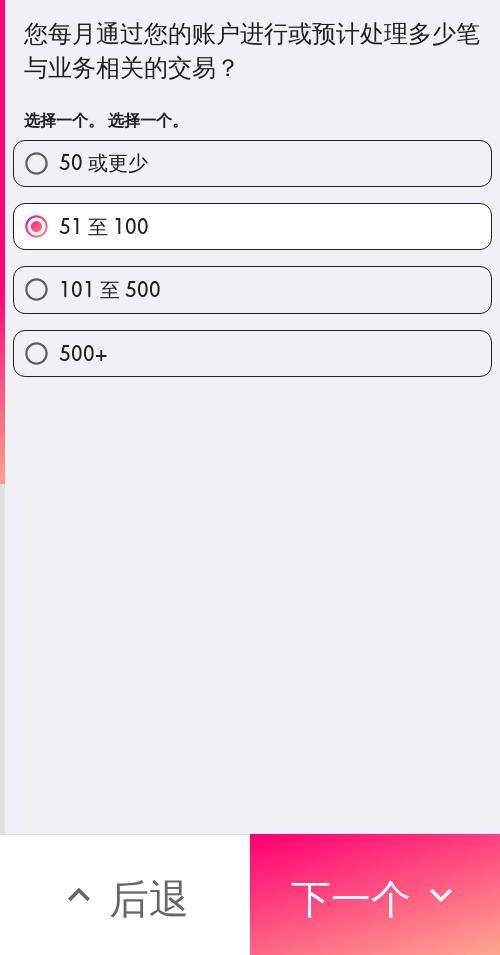 drag, startPoint x: 437, startPoint y: 880, endPoint x: 498, endPoint y: 888, distance: 61.522354 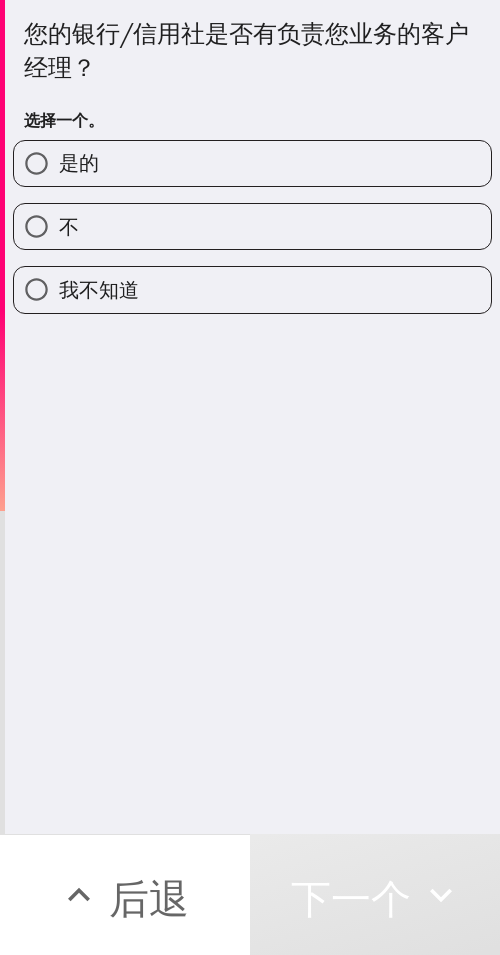click on "不" at bounding box center [252, 226] 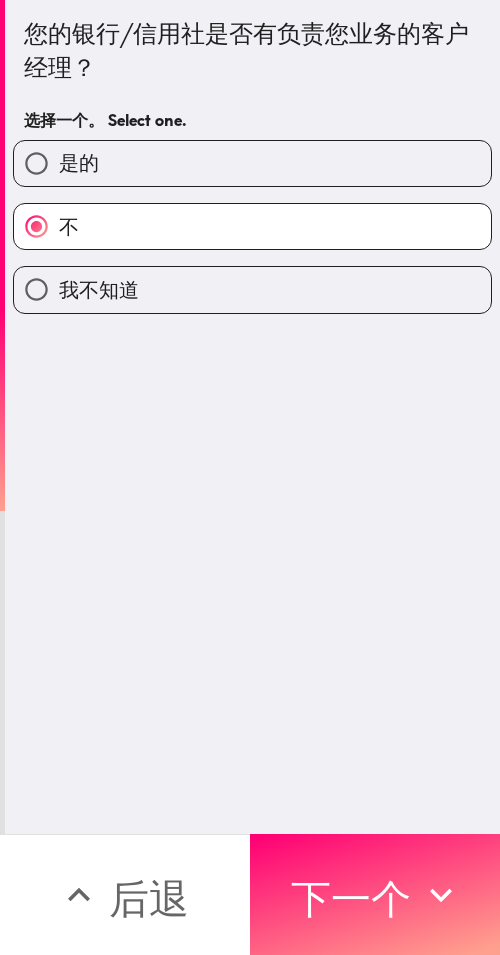click on "是的" at bounding box center (252, 163) 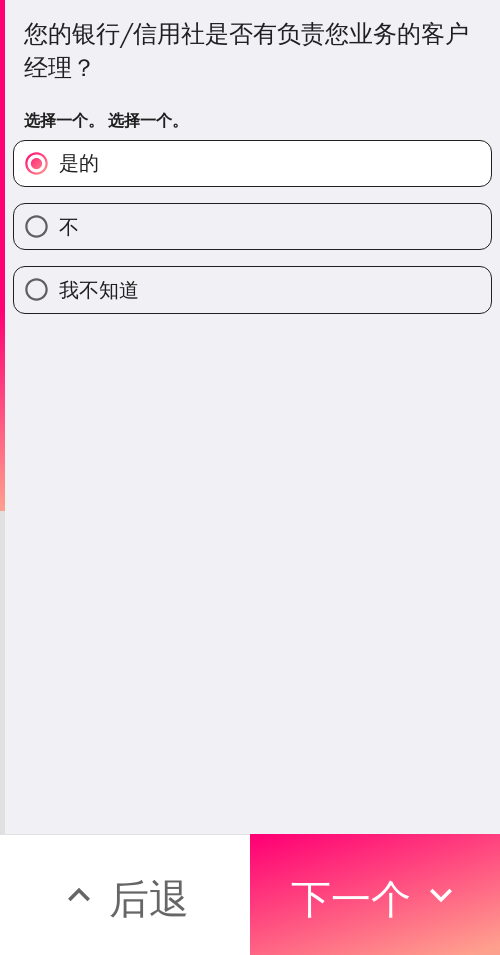 drag, startPoint x: 405, startPoint y: 870, endPoint x: 497, endPoint y: 879, distance: 92.43917 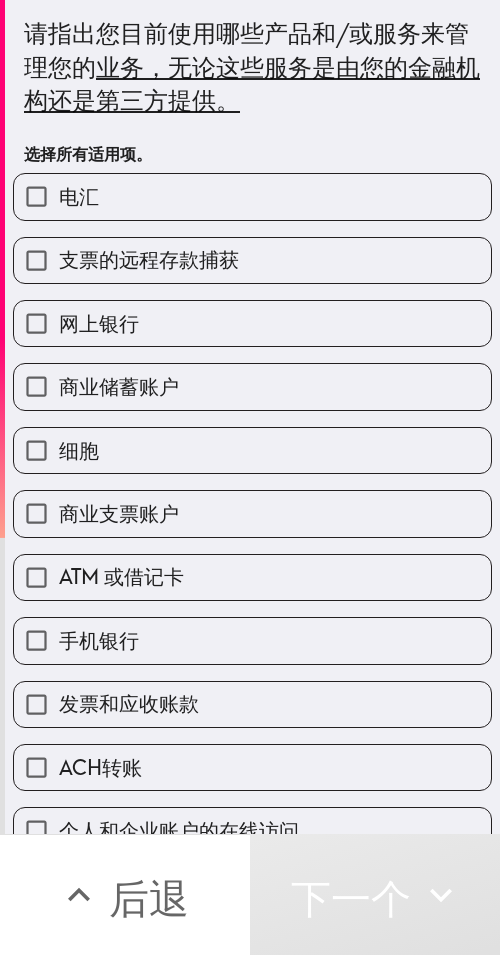 click on "网上银行" at bounding box center [252, 323] 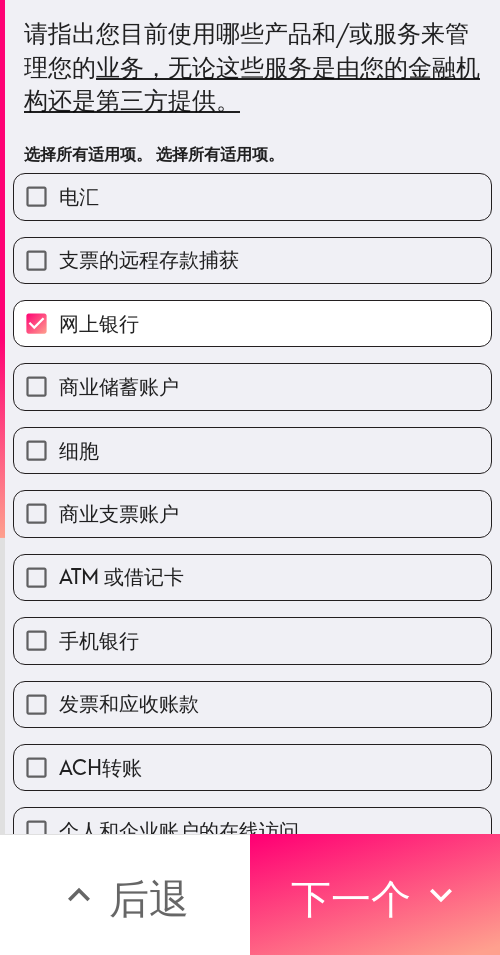 click on "细胞" at bounding box center [252, 450] 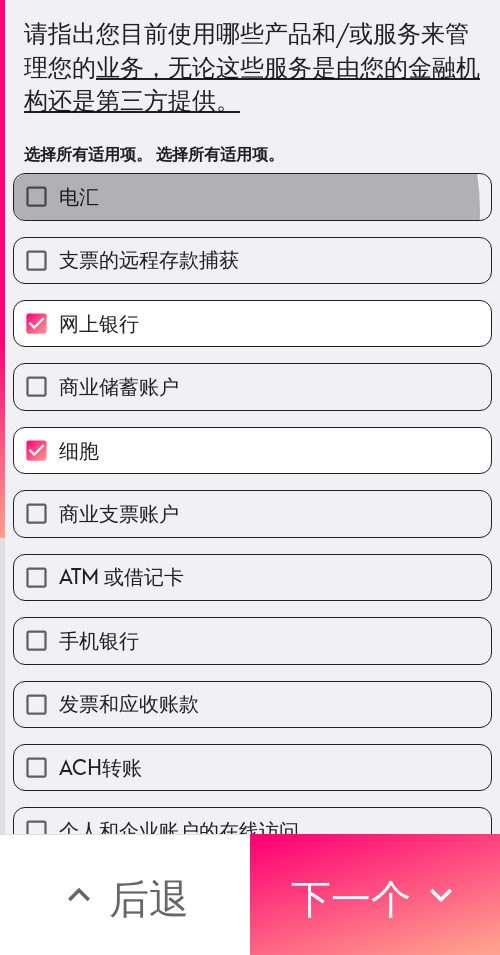 click on "电汇" at bounding box center (252, 196) 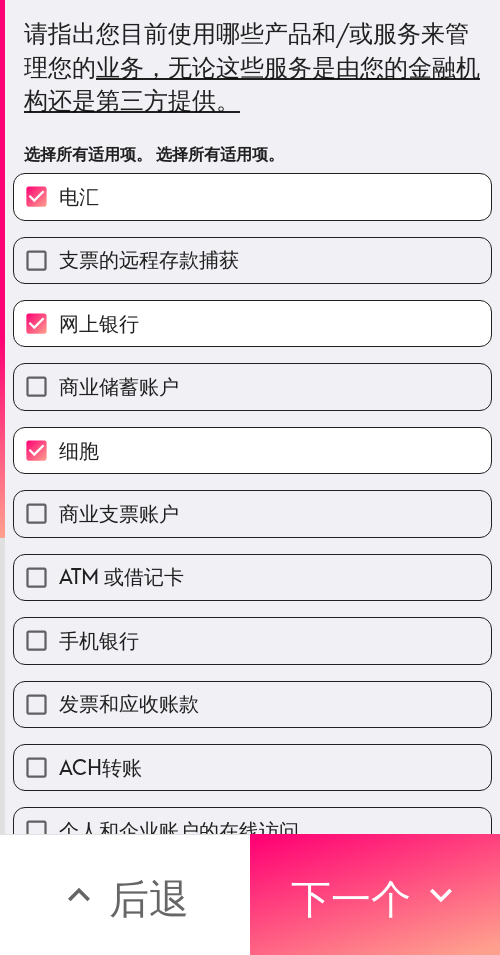 click on "手机银行" at bounding box center [252, 640] 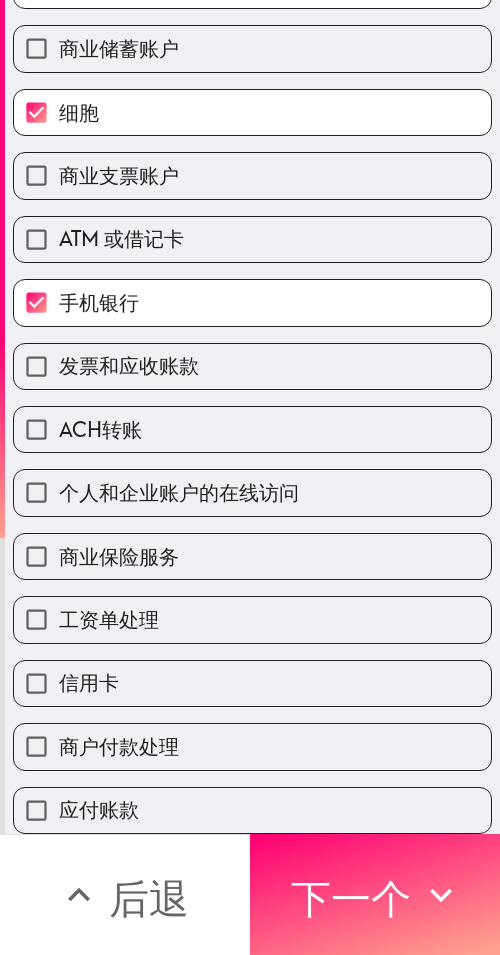 scroll, scrollTop: 353, scrollLeft: 0, axis: vertical 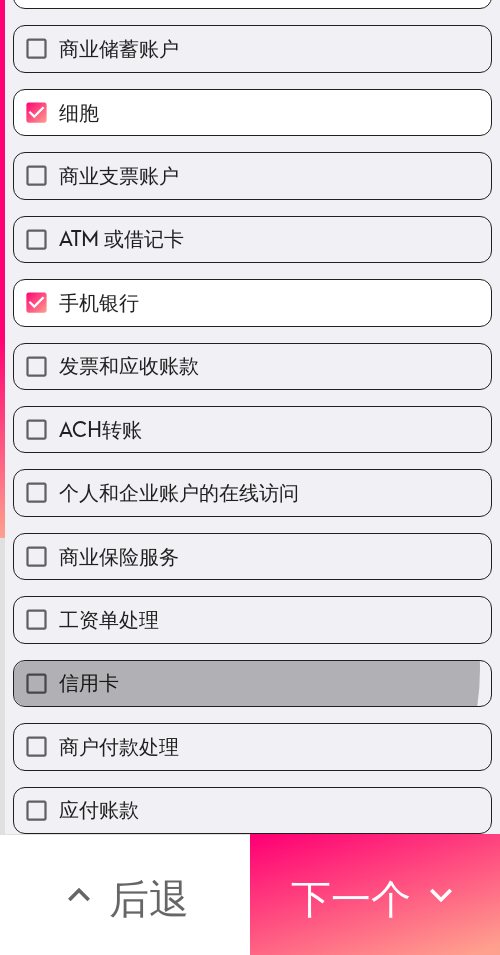 click on "信用卡" at bounding box center [252, 683] 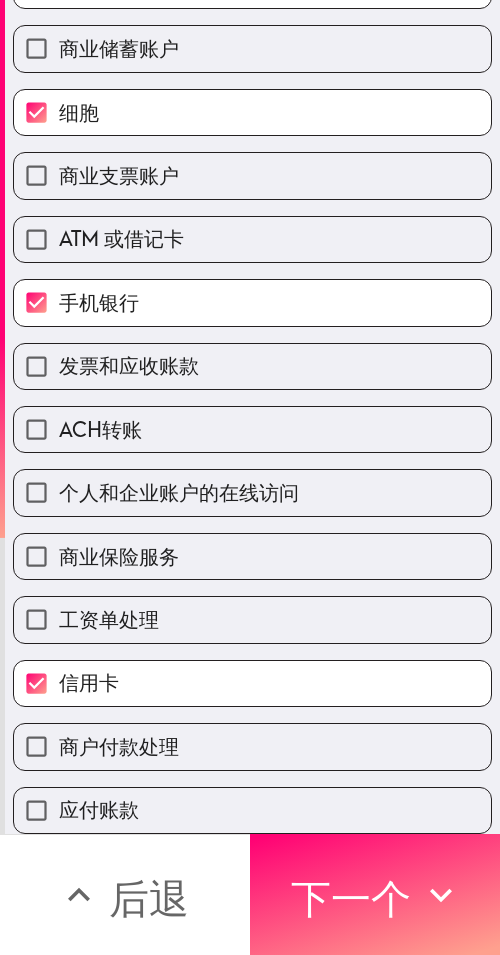 click on "工资单处理" at bounding box center [252, 619] 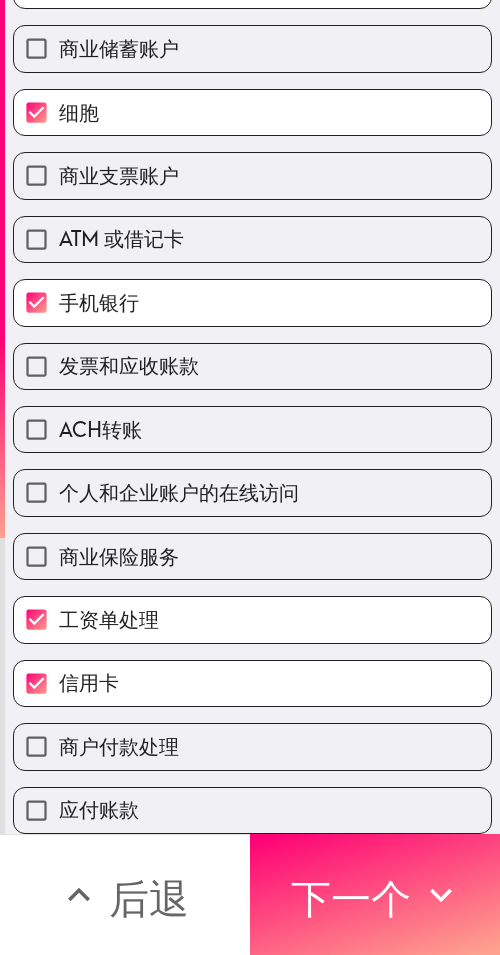 click on "工资单处理" at bounding box center [252, 619] 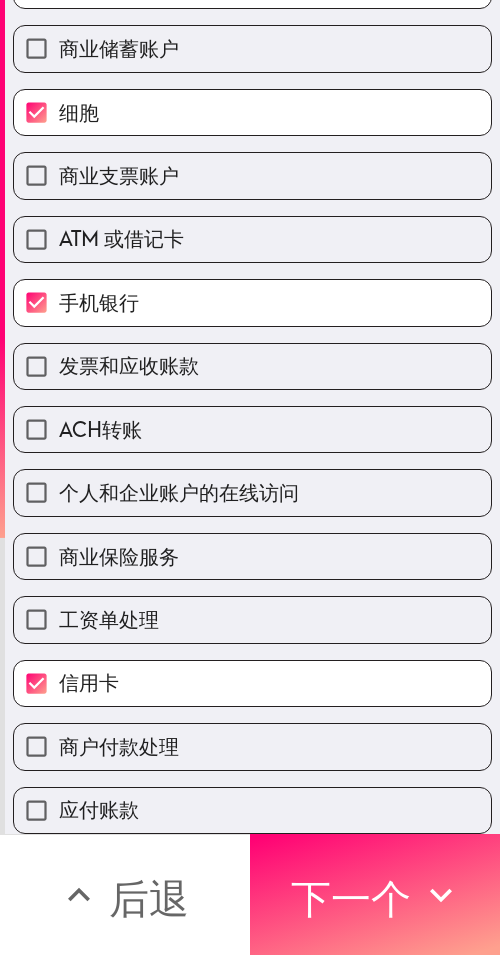 click on "工资单处理" at bounding box center [252, 619] 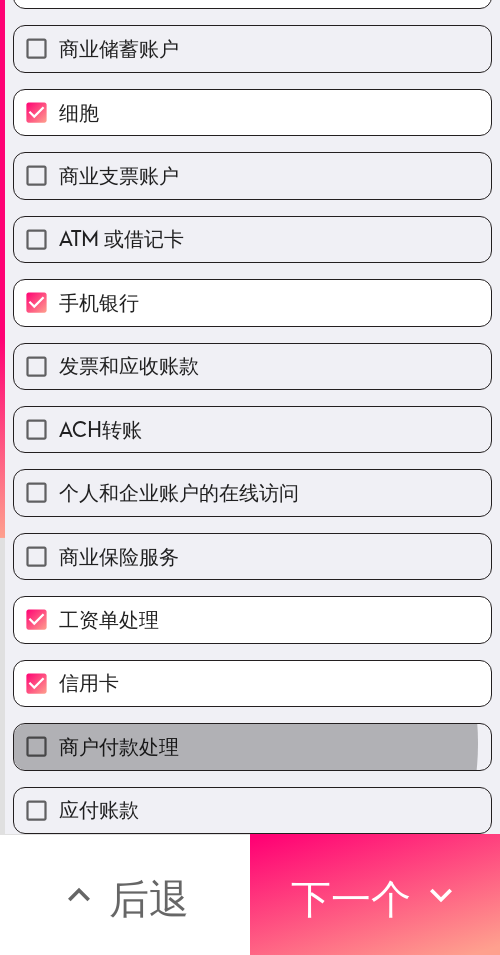 click on "商户付款处理" at bounding box center (252, 746) 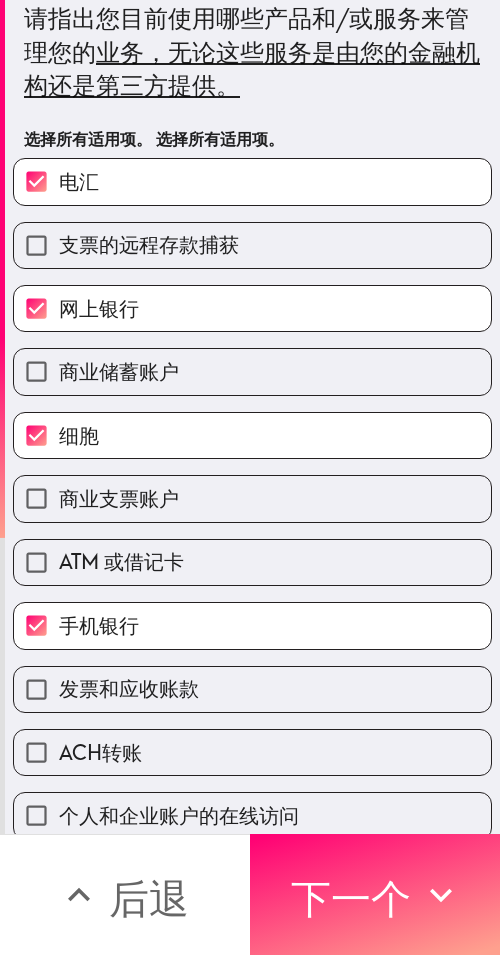 scroll, scrollTop: 0, scrollLeft: 0, axis: both 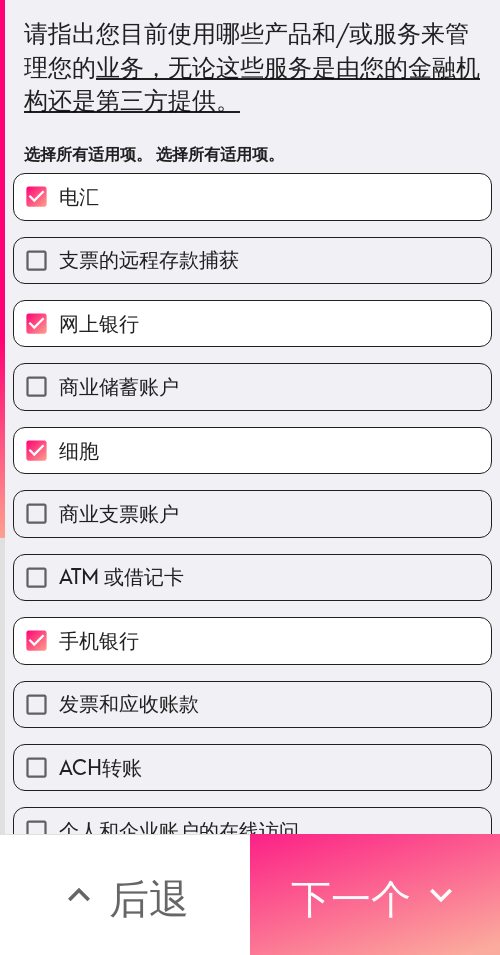 click on "下一个" at bounding box center (351, 898) 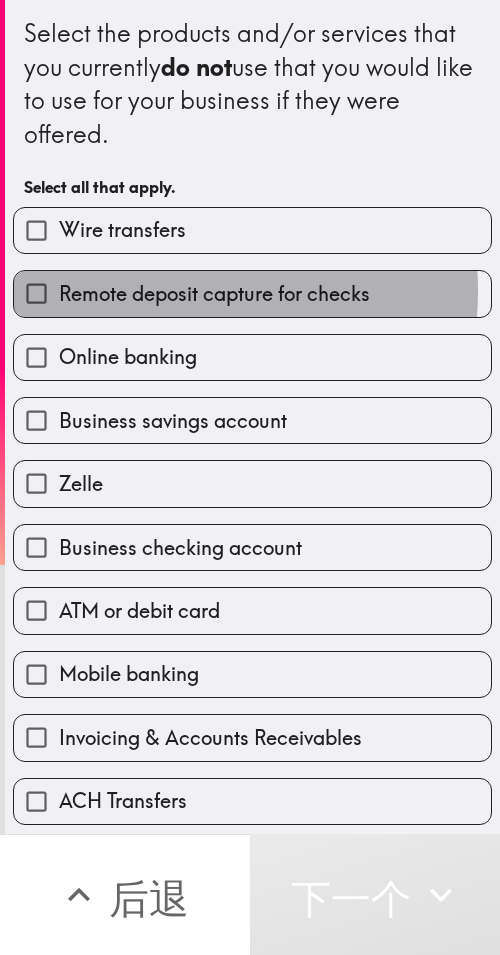 click on "Remote deposit capture for checks" at bounding box center [214, 294] 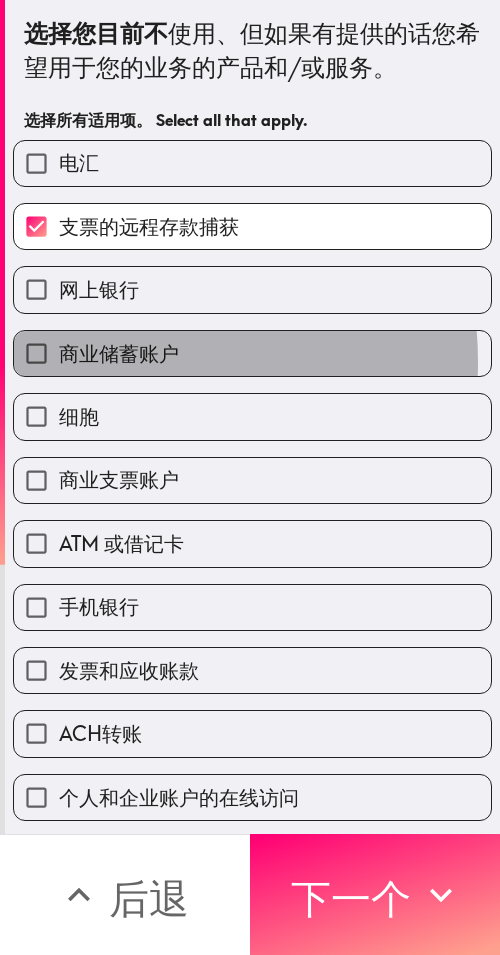 click on "商业储蓄账户" at bounding box center (119, 353) 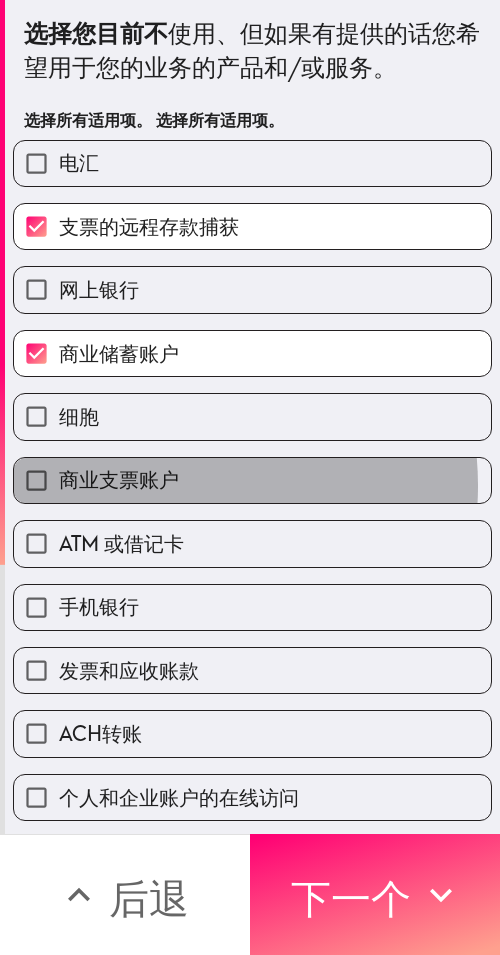 click on "商业支票账户" at bounding box center [119, 479] 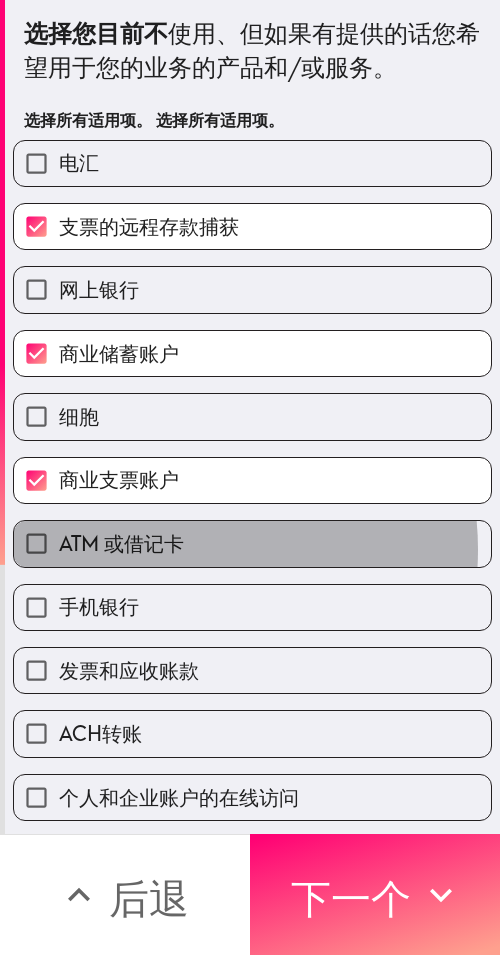 drag, startPoint x: 179, startPoint y: 549, endPoint x: 283, endPoint y: 600, distance: 115.83177 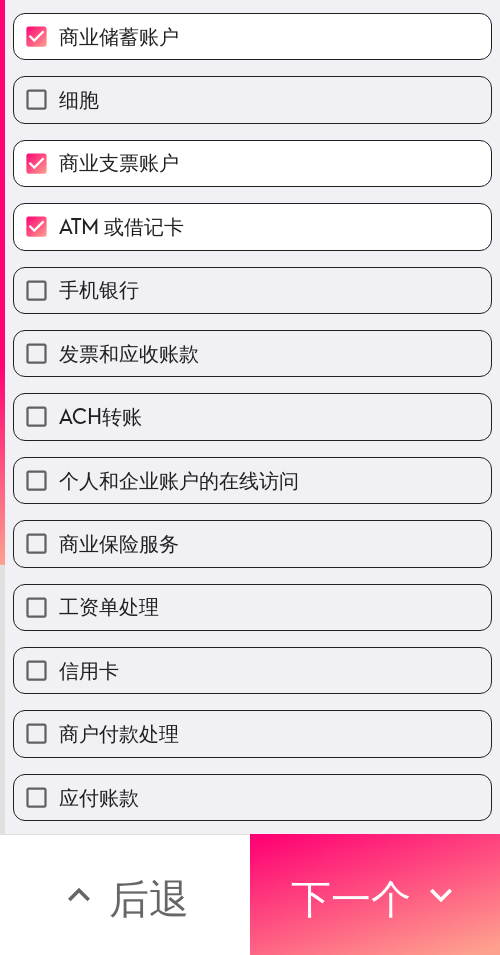 scroll, scrollTop: 393, scrollLeft: 0, axis: vertical 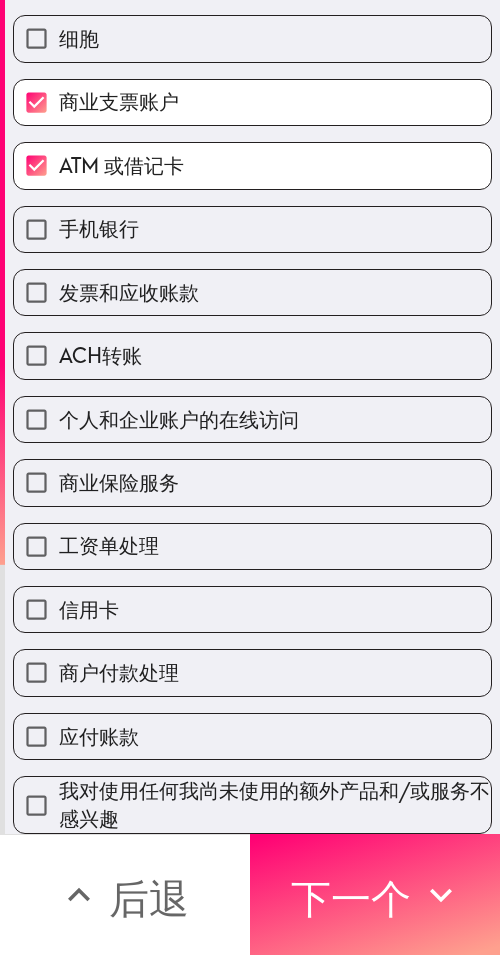 click on "个人和企业账户的在线访问" at bounding box center (179, 419) 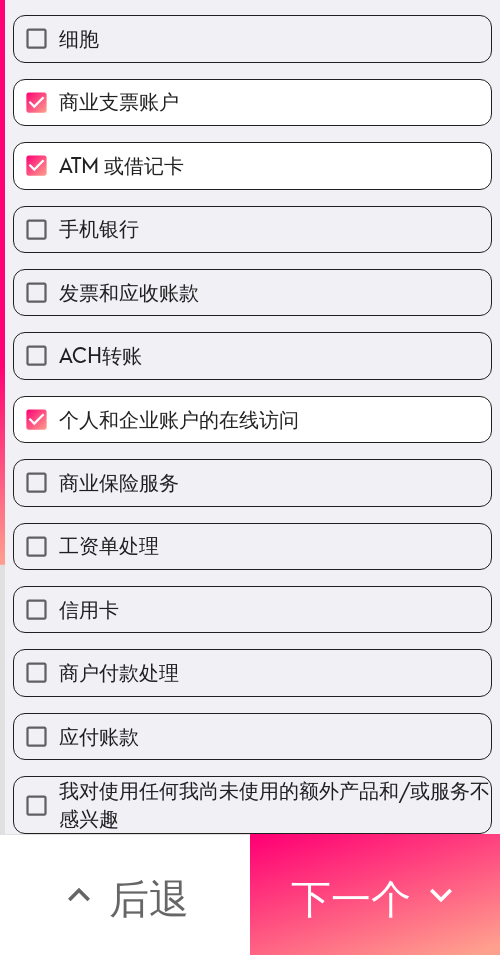 click on "ACH转账" at bounding box center (252, 355) 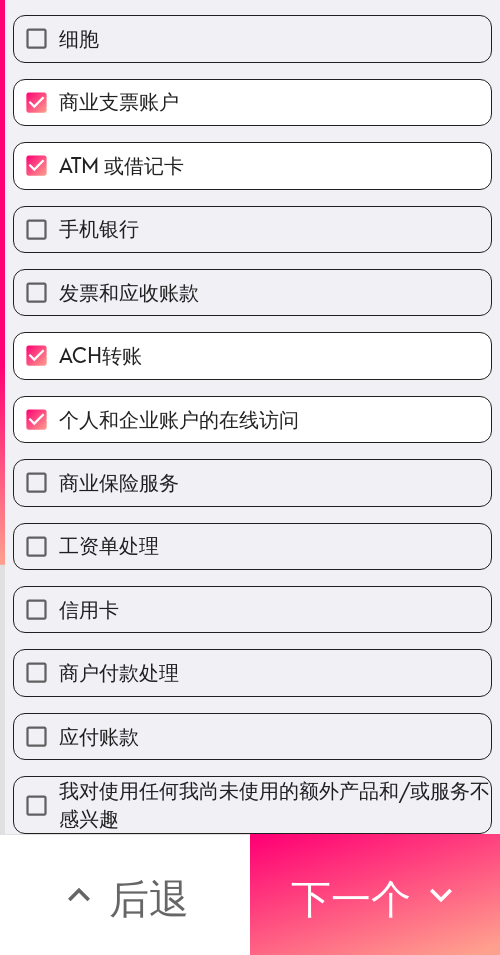 drag, startPoint x: 415, startPoint y: 867, endPoint x: 497, endPoint y: 824, distance: 92.5905 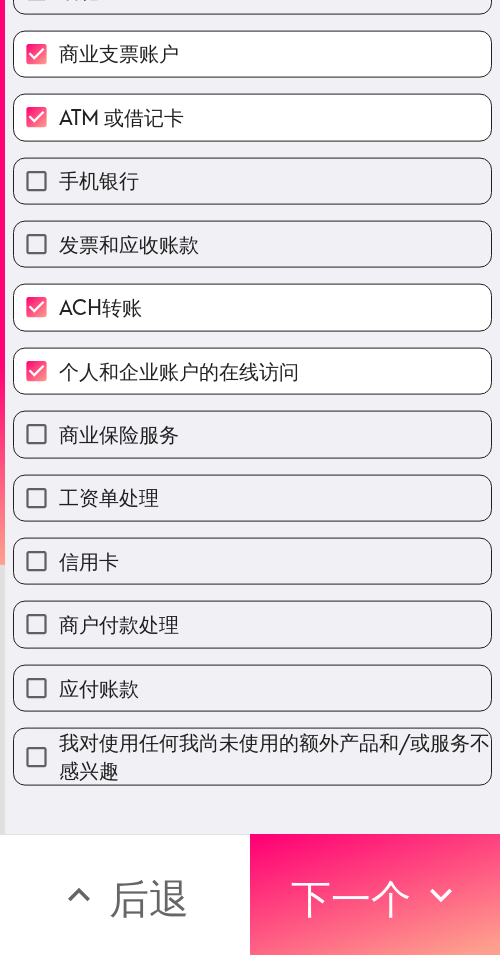scroll, scrollTop: 0, scrollLeft: 0, axis: both 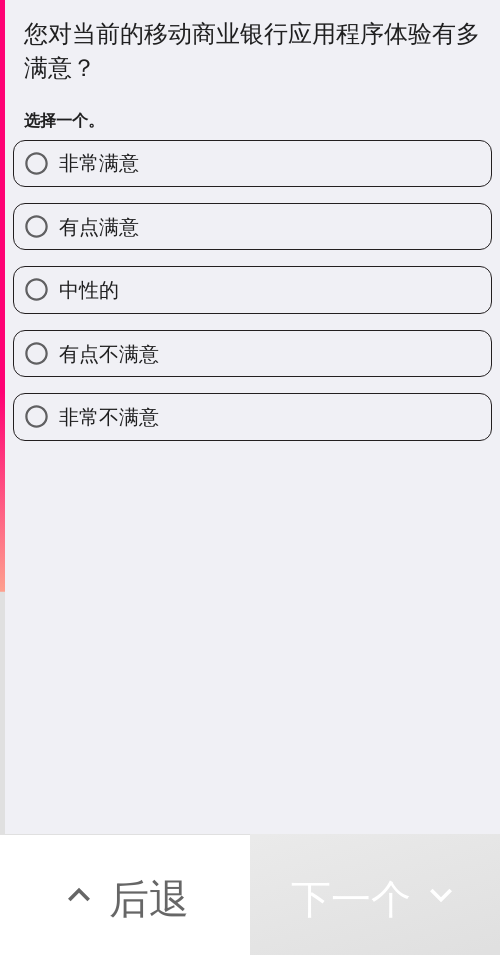 drag, startPoint x: 183, startPoint y: 180, endPoint x: 498, endPoint y: 182, distance: 315.00635 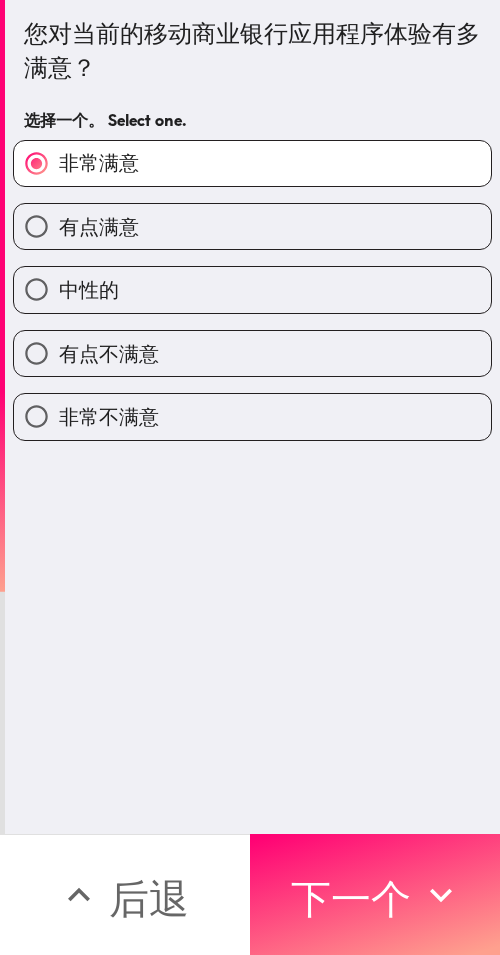 drag, startPoint x: 386, startPoint y: 883, endPoint x: 495, endPoint y: 888, distance: 109.11462 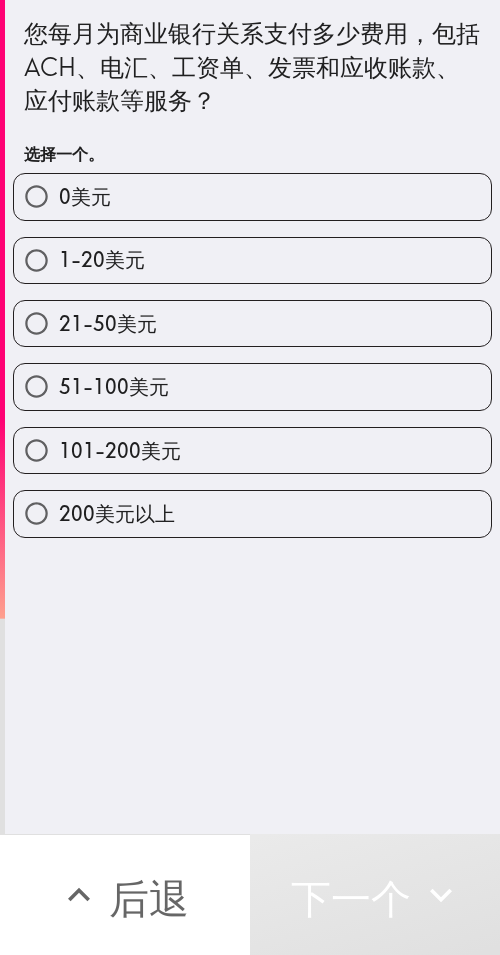 drag, startPoint x: 132, startPoint y: 383, endPoint x: 499, endPoint y: 414, distance: 368.30695 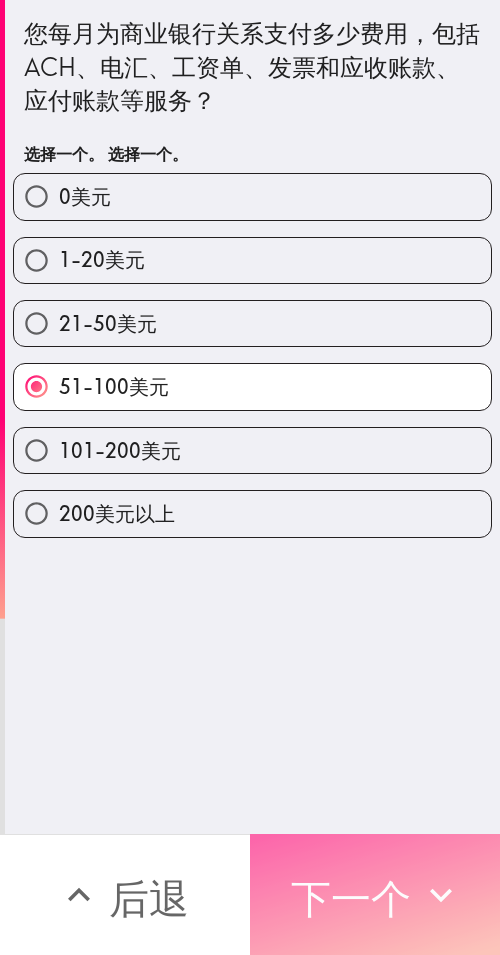 click on "下一个" at bounding box center [375, 894] 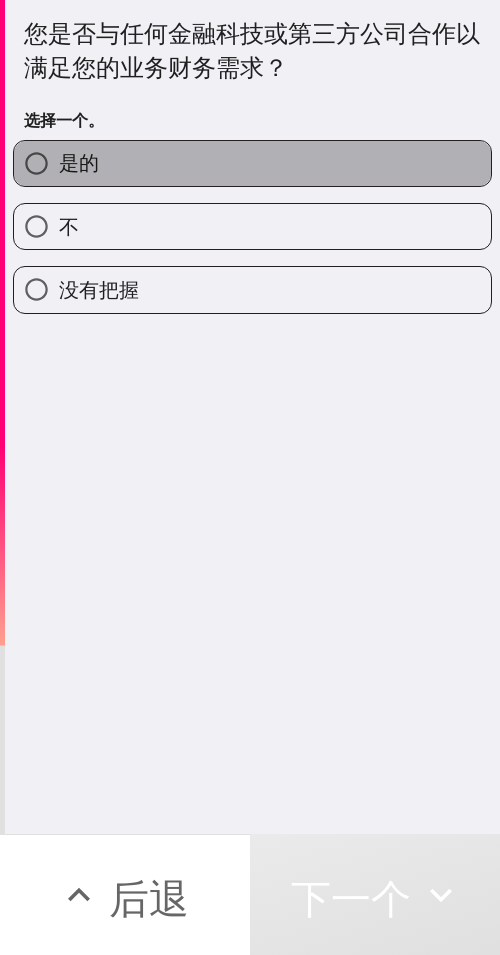 drag, startPoint x: 317, startPoint y: 175, endPoint x: 495, endPoint y: 185, distance: 178.28067 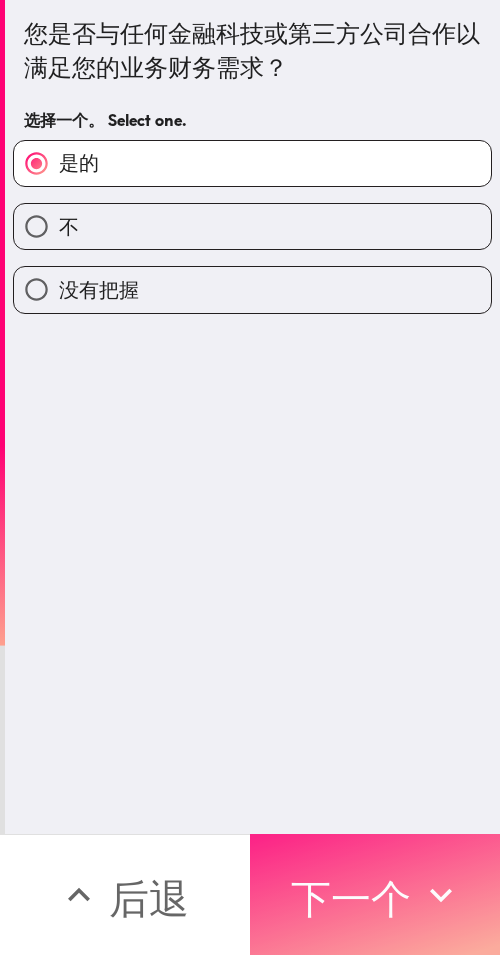 click on "下一个" at bounding box center [351, 898] 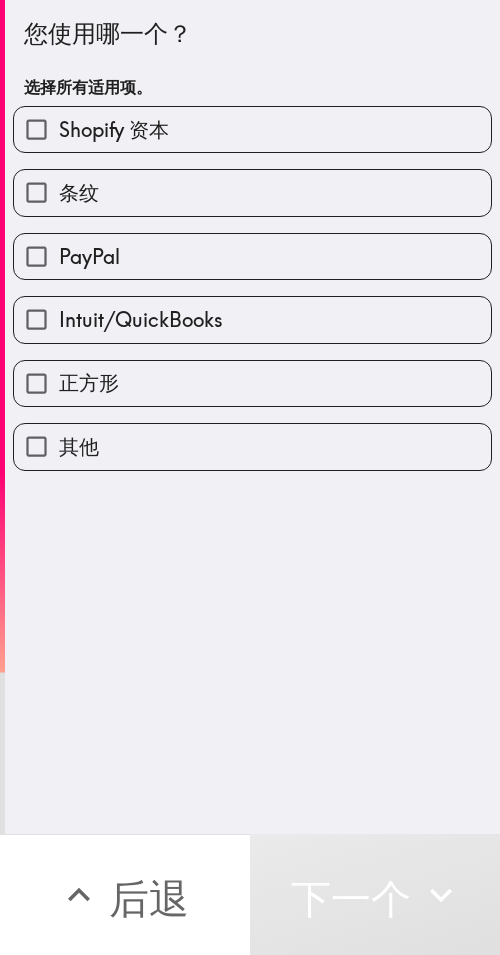 click on "Intuit/QuickBooks" at bounding box center (252, 319) 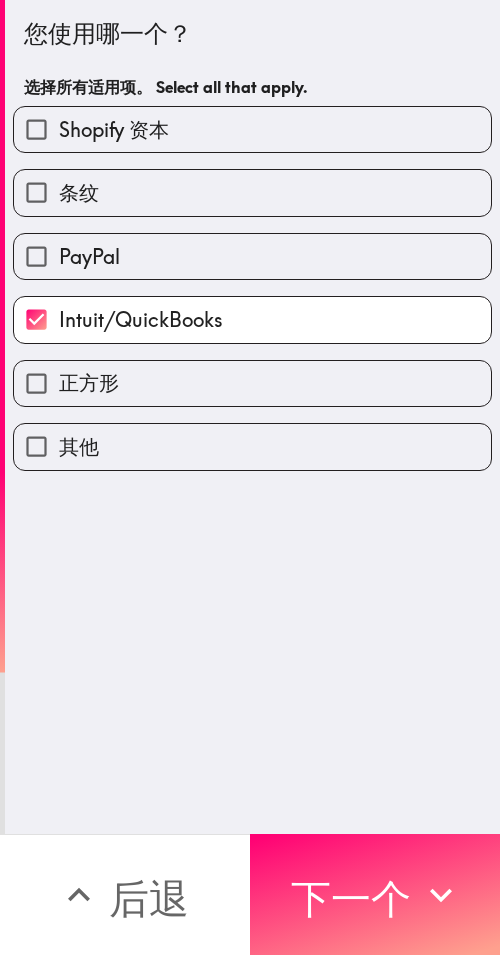 click on "PayPal" at bounding box center (252, 256) 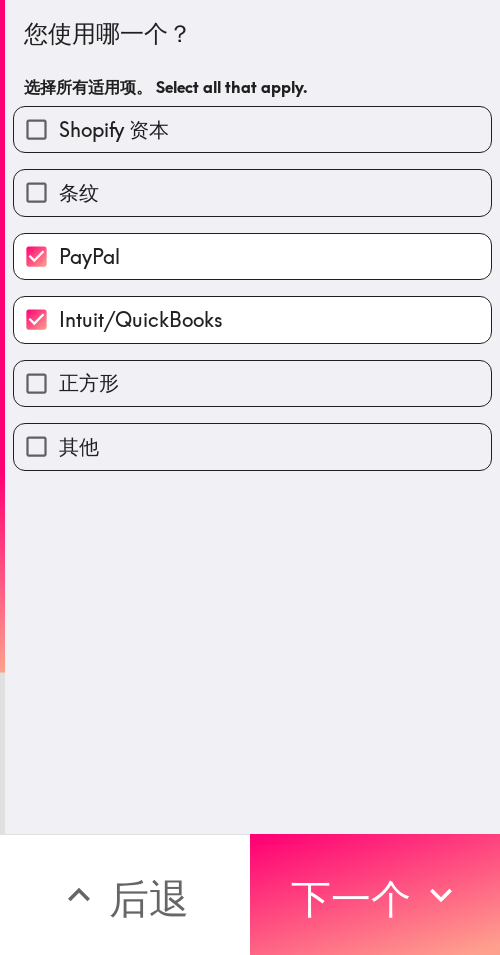click on "Shopify 资本" at bounding box center (252, 129) 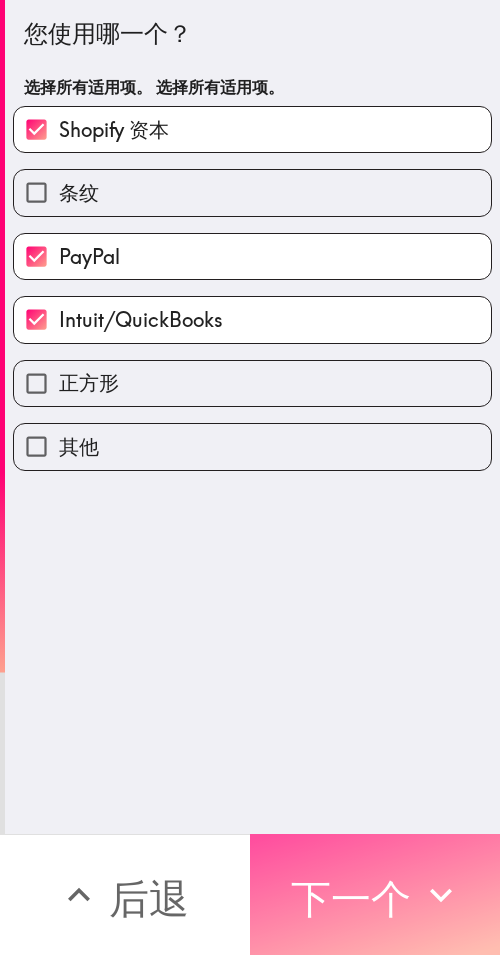 drag, startPoint x: 356, startPoint y: 874, endPoint x: 496, endPoint y: 874, distance: 140 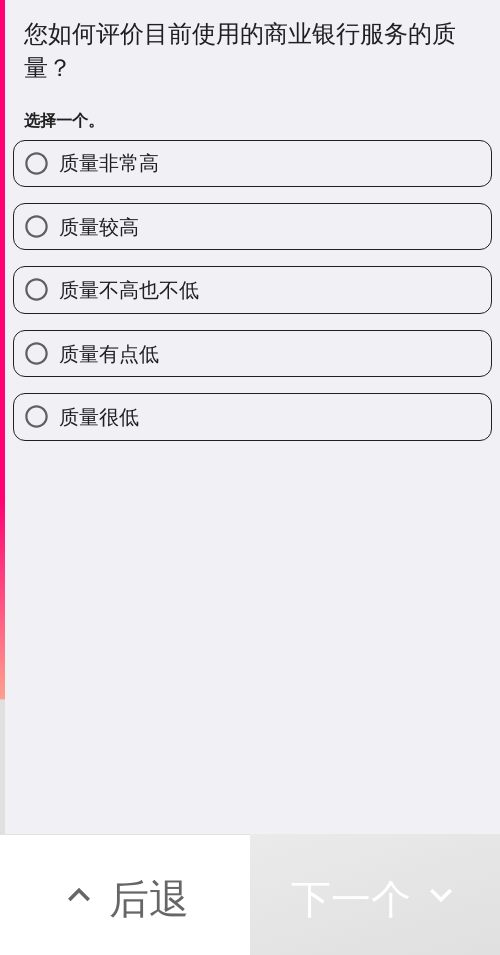 drag, startPoint x: 268, startPoint y: 214, endPoint x: 290, endPoint y: 214, distance: 22 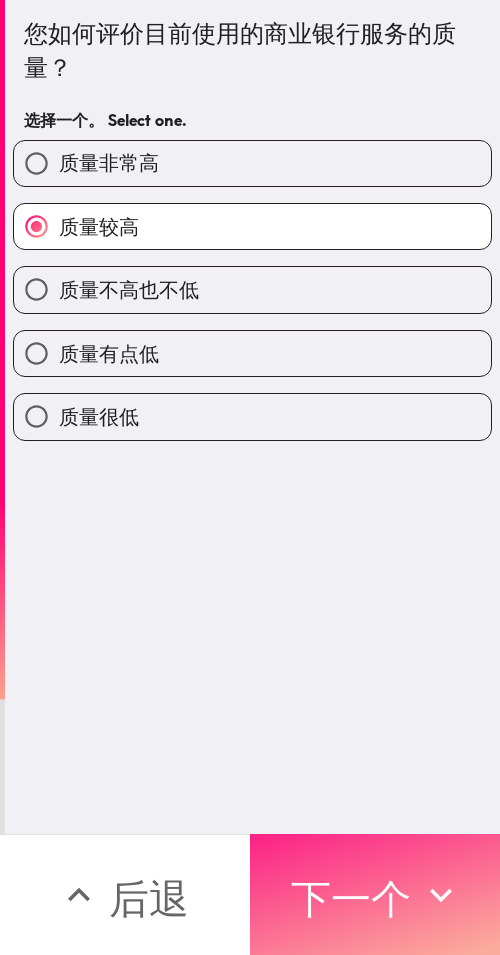 drag, startPoint x: 376, startPoint y: 890, endPoint x: 407, endPoint y: 890, distance: 31 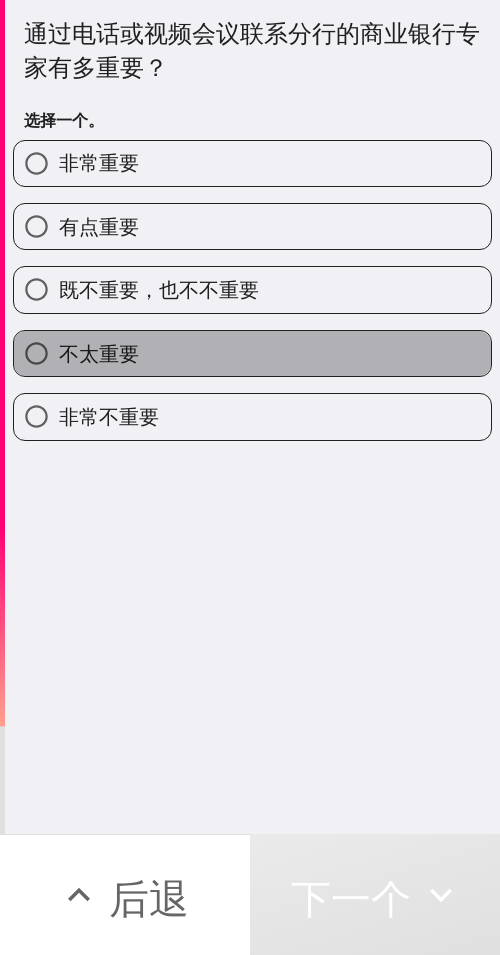 drag, startPoint x: 283, startPoint y: 362, endPoint x: 341, endPoint y: 335, distance: 63.97656 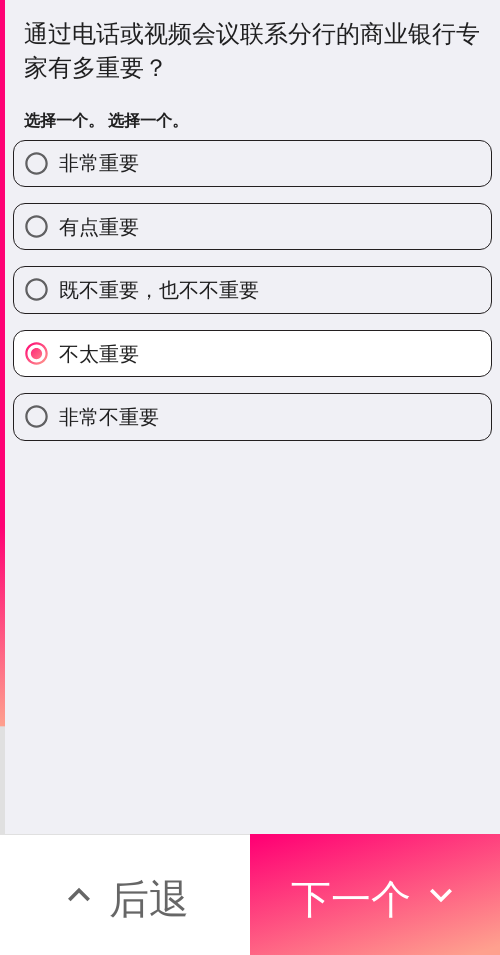 drag, startPoint x: 382, startPoint y: 871, endPoint x: 498, endPoint y: 883, distance: 116.61904 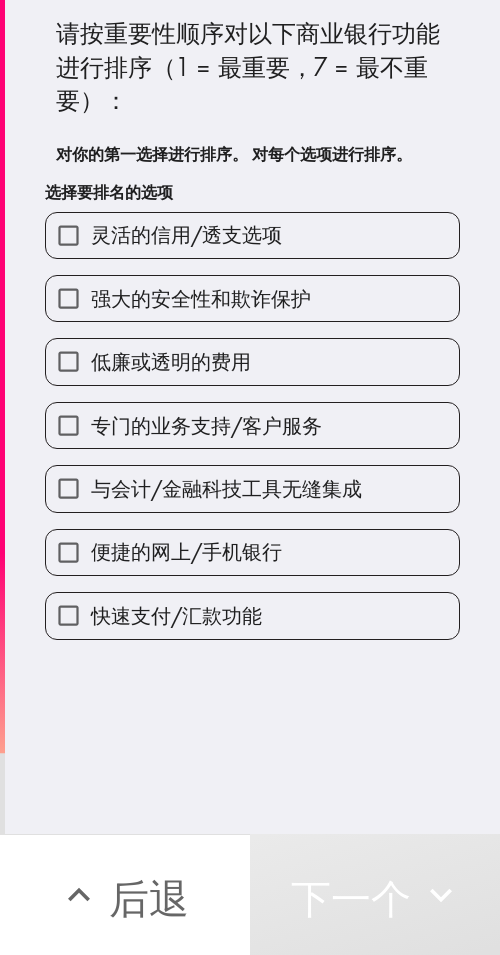 drag, startPoint x: 320, startPoint y: 579, endPoint x: 312, endPoint y: 568, distance: 13.601471 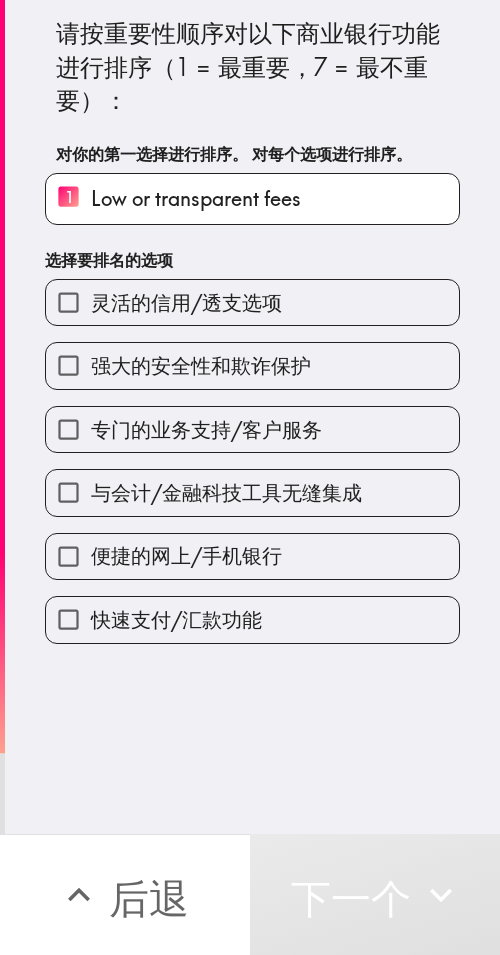 drag, startPoint x: 174, startPoint y: 326, endPoint x: 167, endPoint y: 308, distance: 19.313208 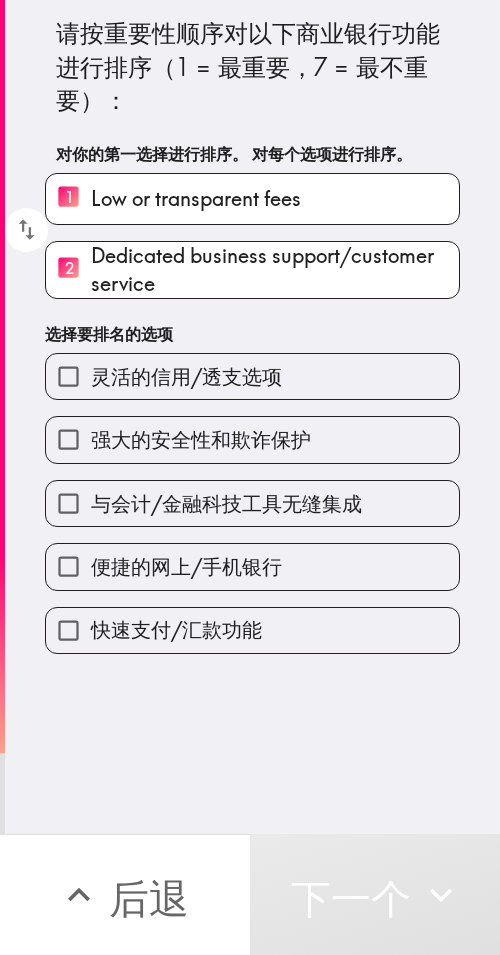 click on "与会计/金融科技工具无缝集成" at bounding box center (252, 503) 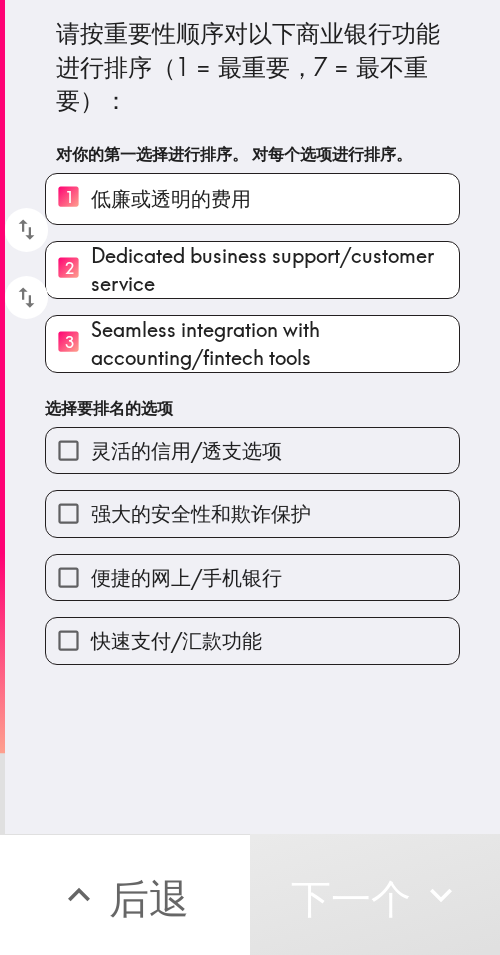 click on "快速支付/汇款功能" at bounding box center [244, 632] 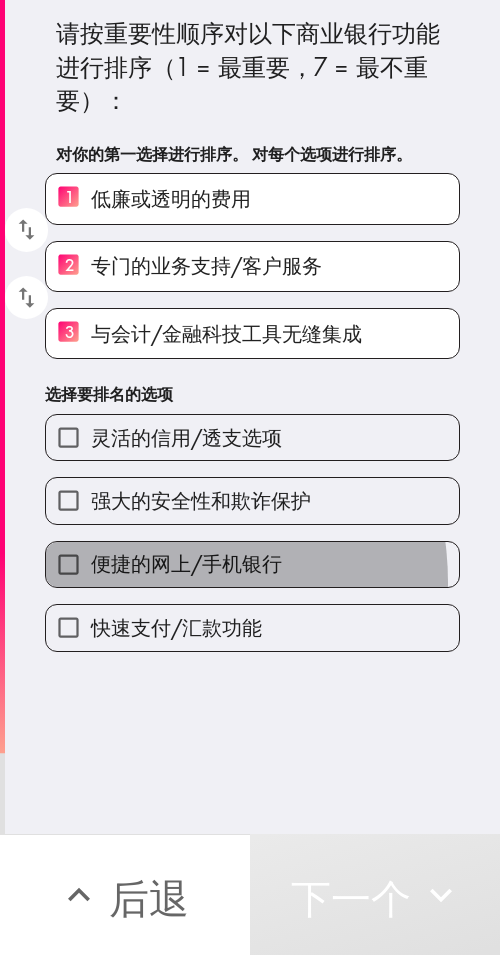 click on "便捷的网上/手机银行" at bounding box center (252, 564) 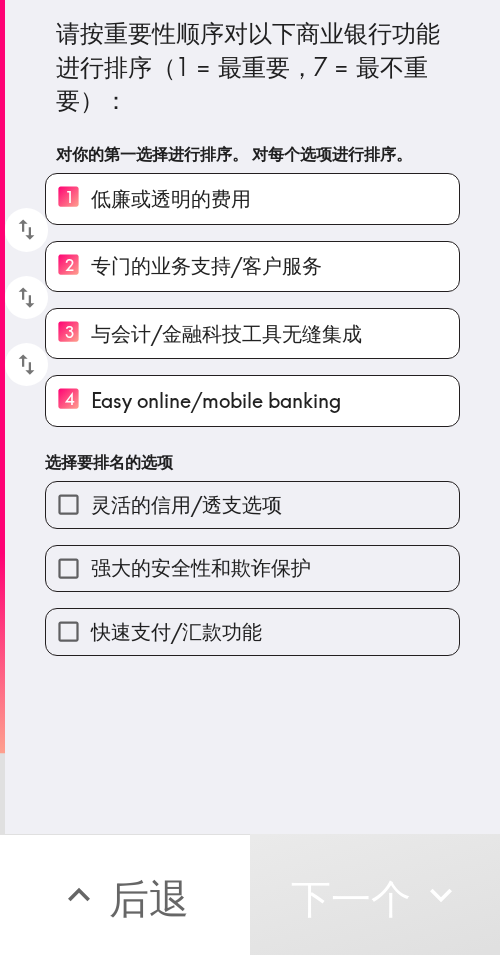 drag, startPoint x: 116, startPoint y: 627, endPoint x: 128, endPoint y: 603, distance: 26.832815 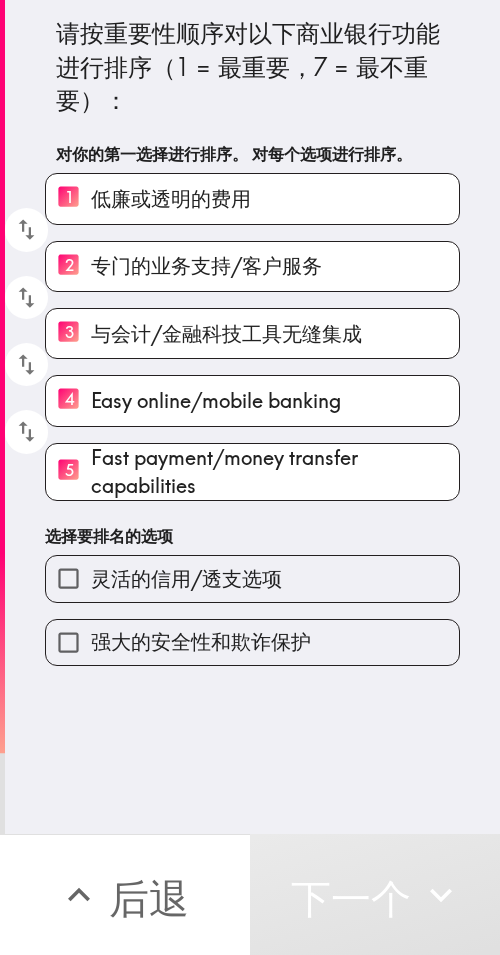 click on "灵活的信用/透支选项" at bounding box center (186, 578) 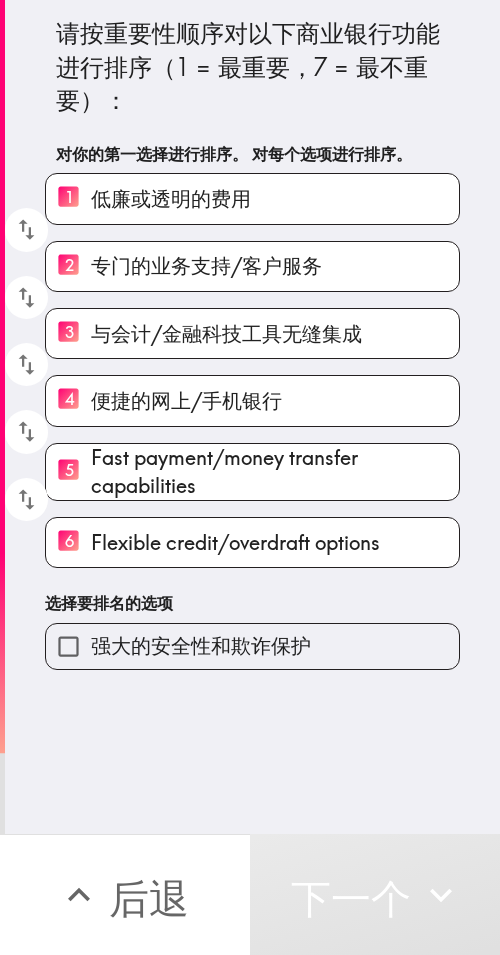 drag, startPoint x: 160, startPoint y: 647, endPoint x: 497, endPoint y: 613, distance: 338.7108 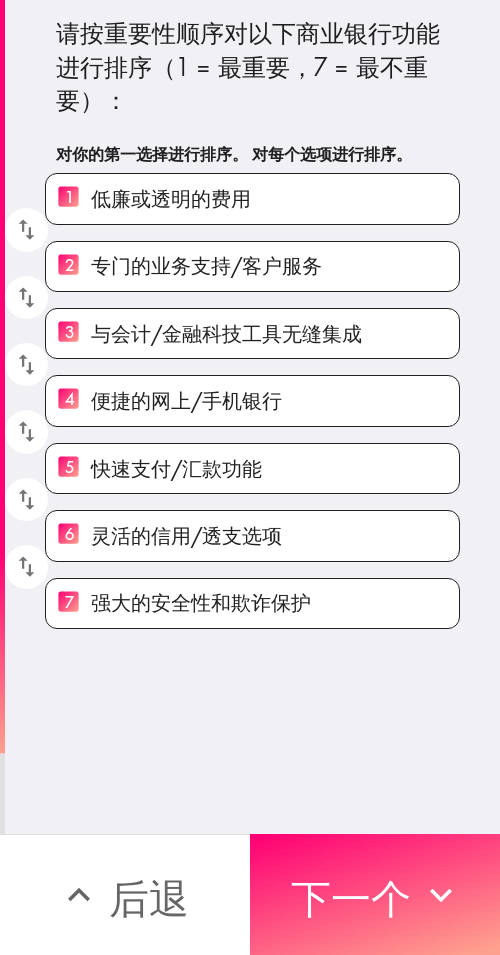 drag, startPoint x: 338, startPoint y: 894, endPoint x: 498, endPoint y: 906, distance: 160.44937 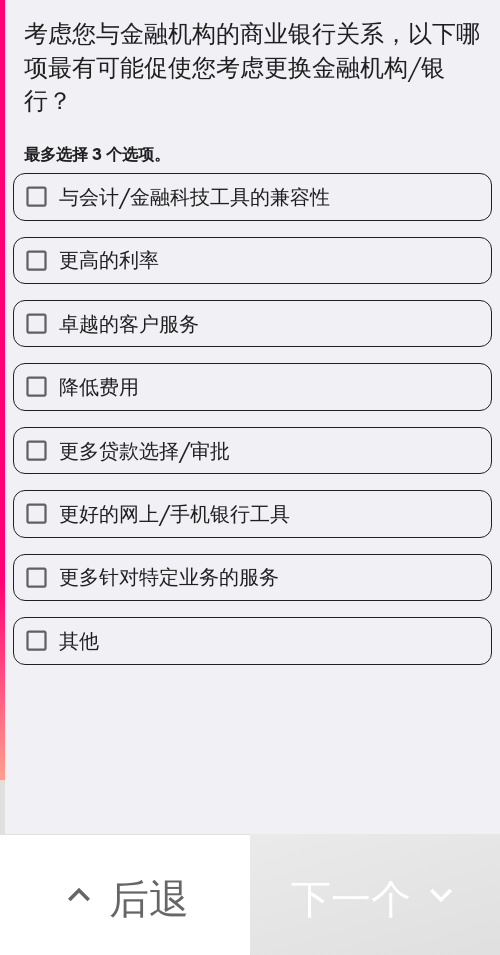 drag, startPoint x: 253, startPoint y: 548, endPoint x: 227, endPoint y: 415, distance: 135.51753 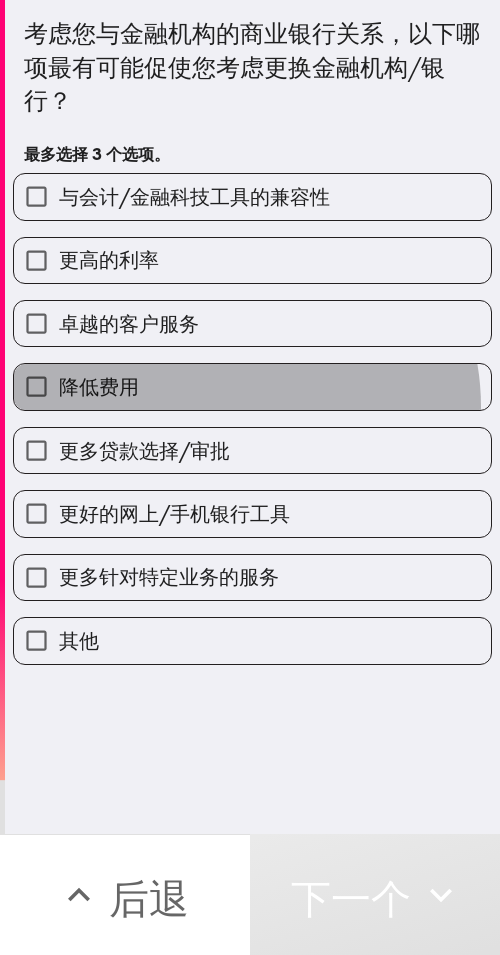 click on "降低费用" at bounding box center [252, 386] 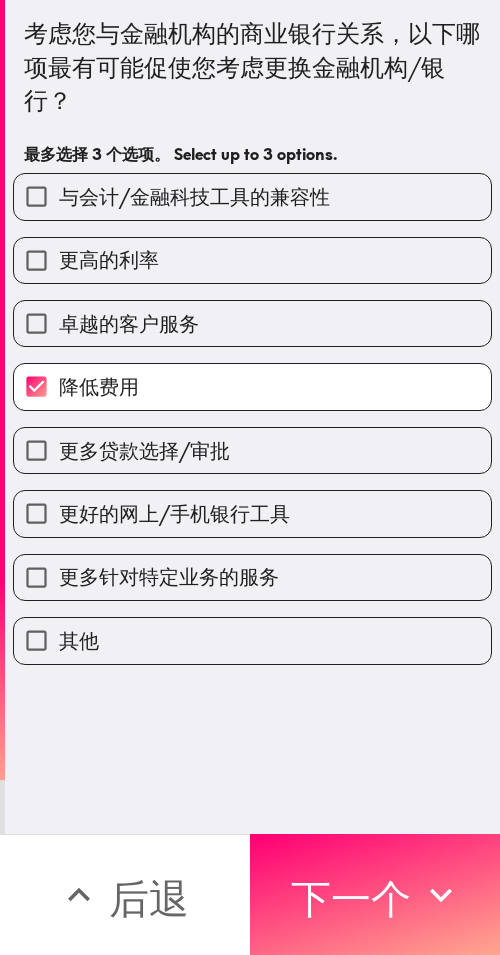 drag, startPoint x: 217, startPoint y: 290, endPoint x: 220, endPoint y: 208, distance: 82.05486 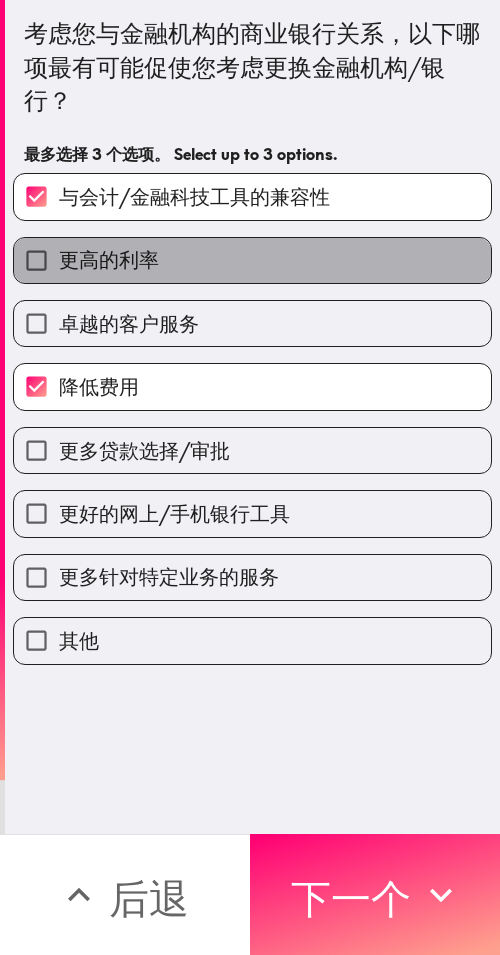 click on "更高的利率" at bounding box center [252, 260] 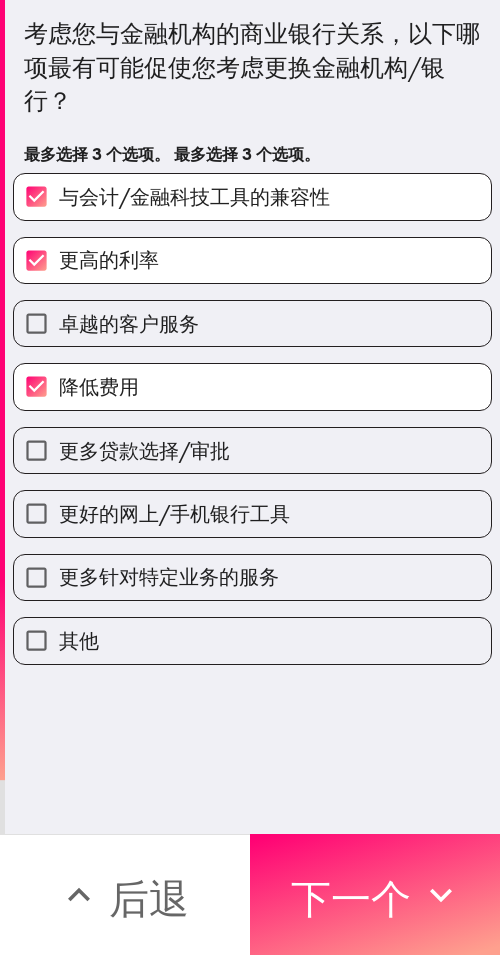 drag, startPoint x: 397, startPoint y: 886, endPoint x: 497, endPoint y: 875, distance: 100.60318 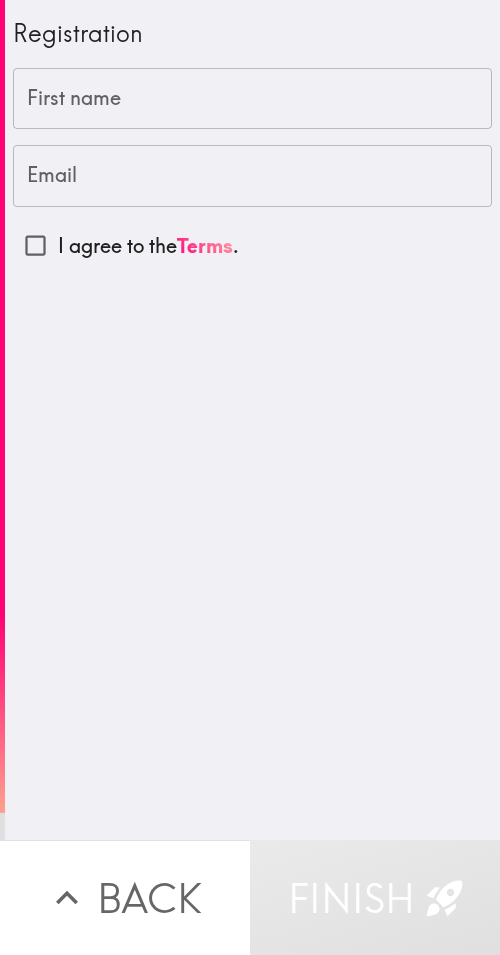 scroll, scrollTop: 0, scrollLeft: 0, axis: both 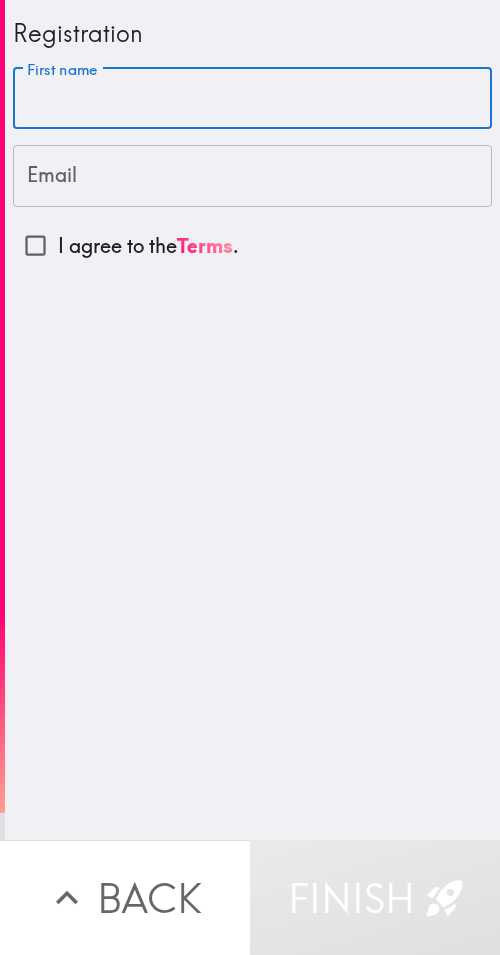 paste on "[FIRST]" 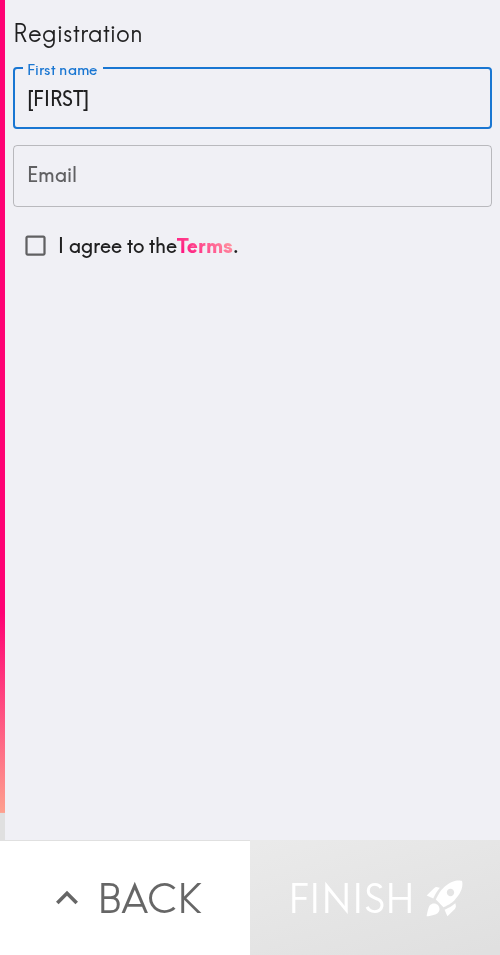 type on "[FIRST]" 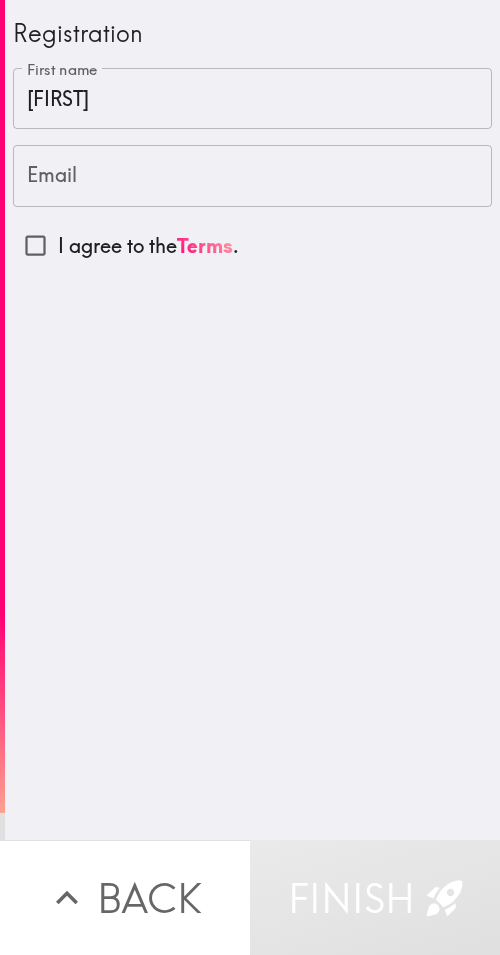 click on "Email" at bounding box center (252, 176) 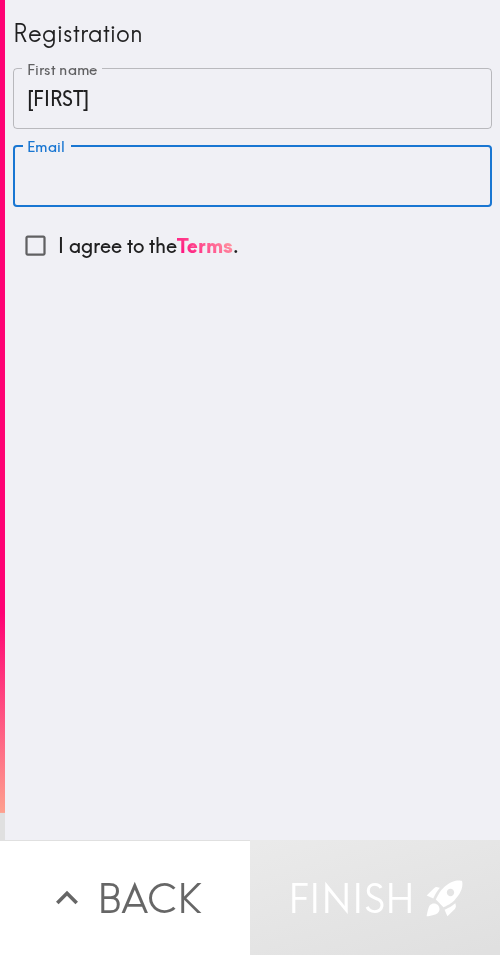 paste on "gabrielarlene36@gmail.com" 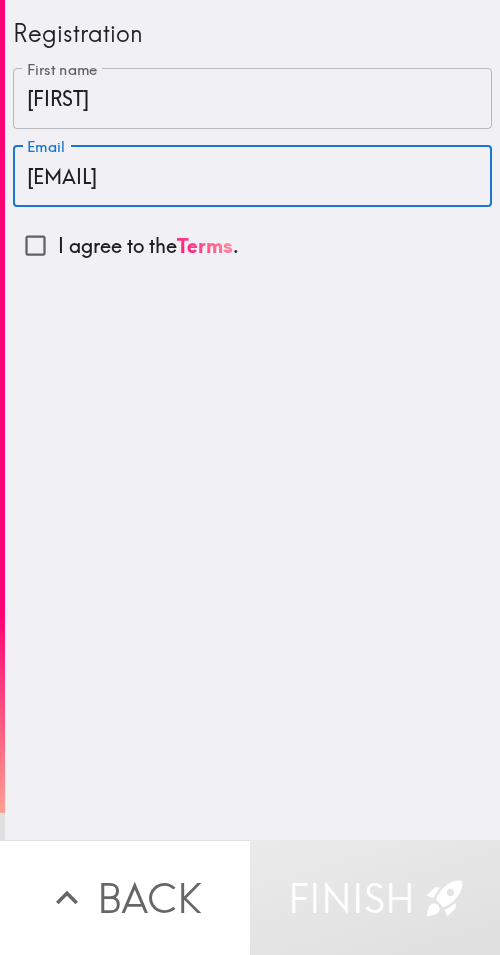 type on "gabrielarlene36@gmail.com" 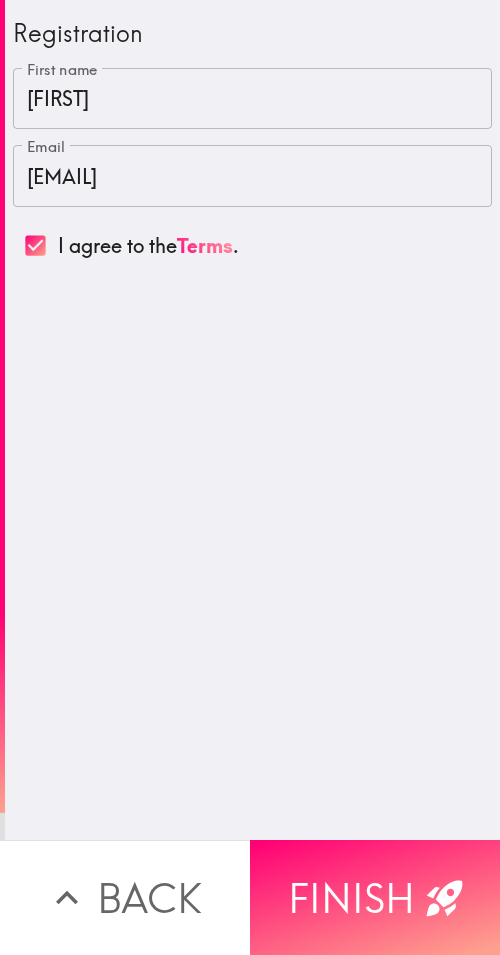 drag, startPoint x: 397, startPoint y: 884, endPoint x: 105, endPoint y: 809, distance: 301.47803 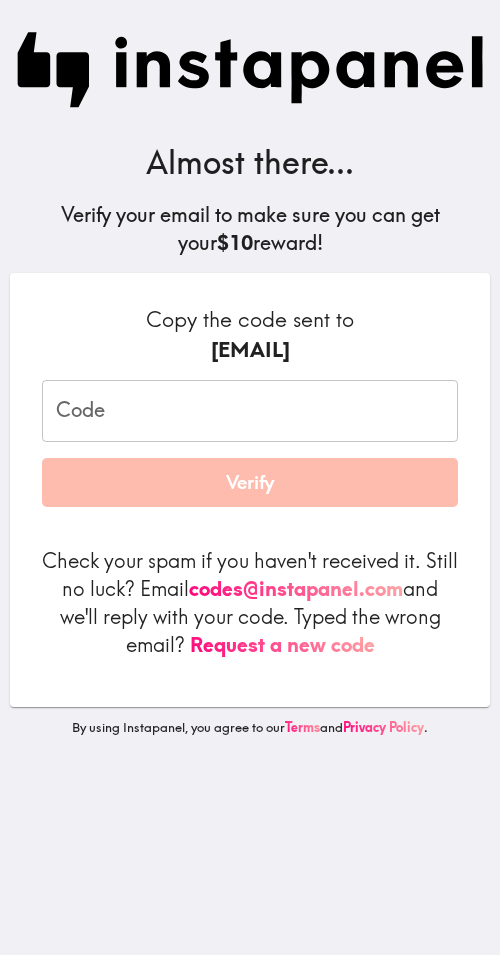 click on "Code" at bounding box center [250, 411] 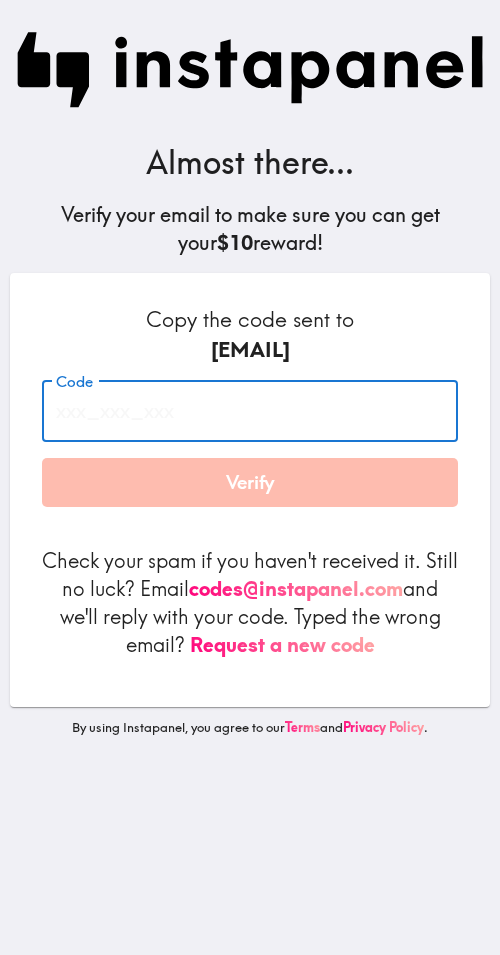 paste on "53u_qYJ_8E9" 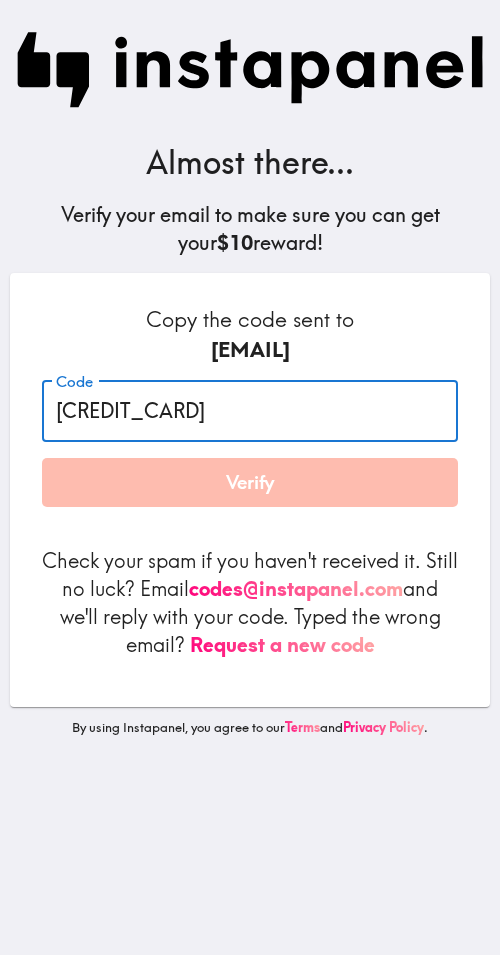 type on "53u_qYJ_8E9" 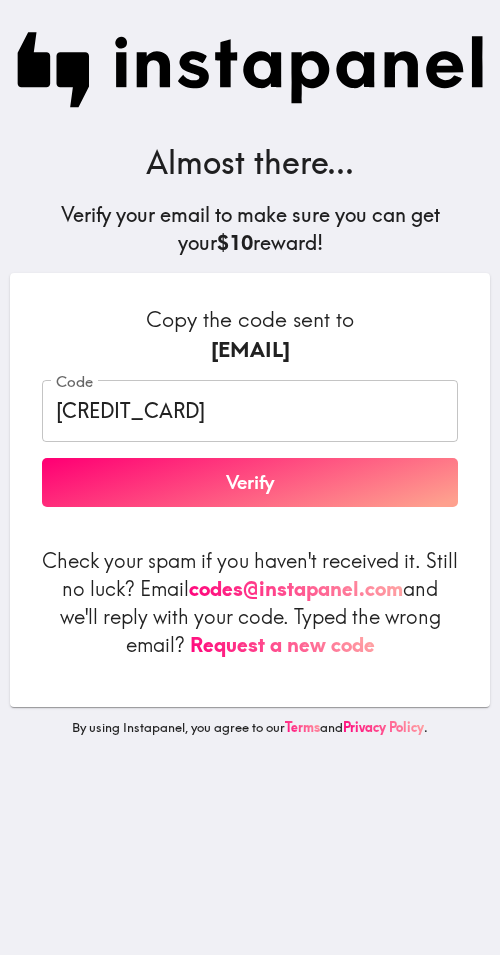 click on "Verify" at bounding box center [250, 483] 